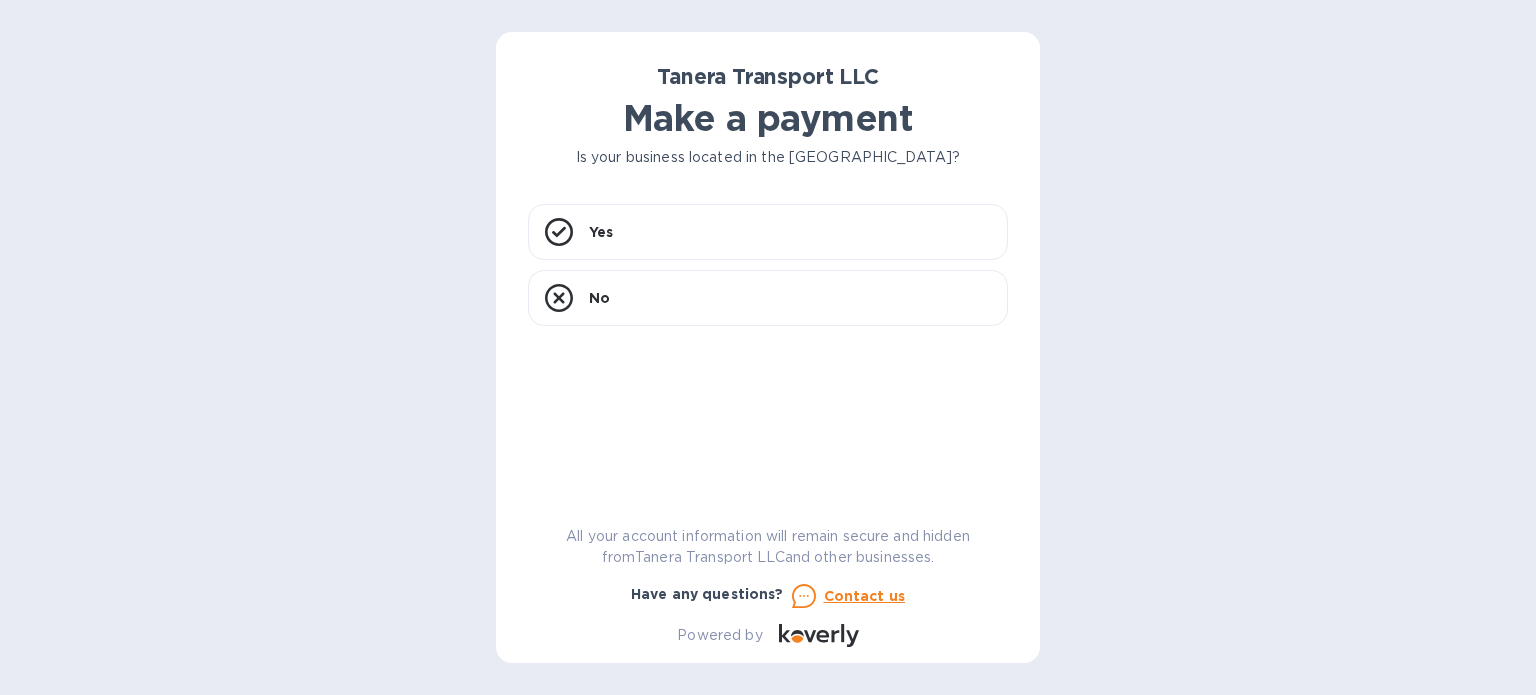 scroll, scrollTop: 0, scrollLeft: 0, axis: both 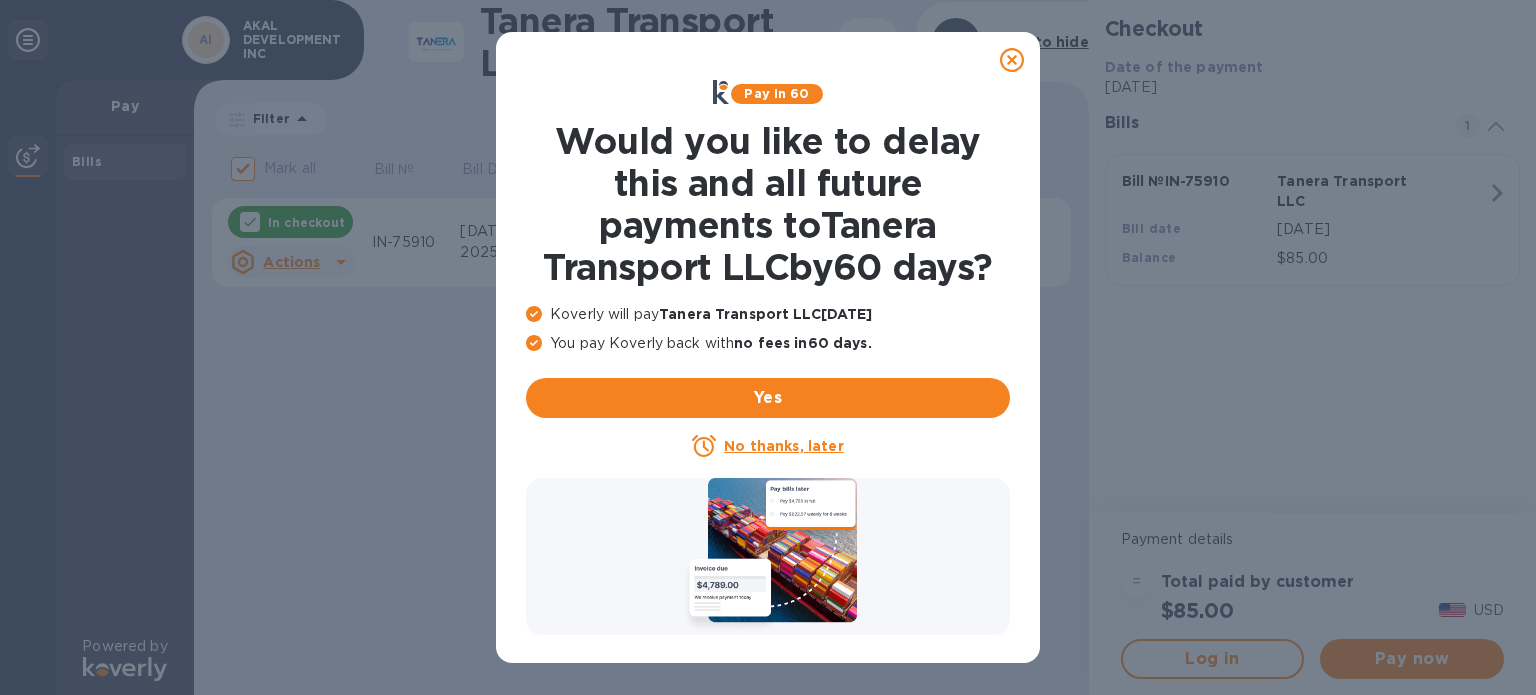click 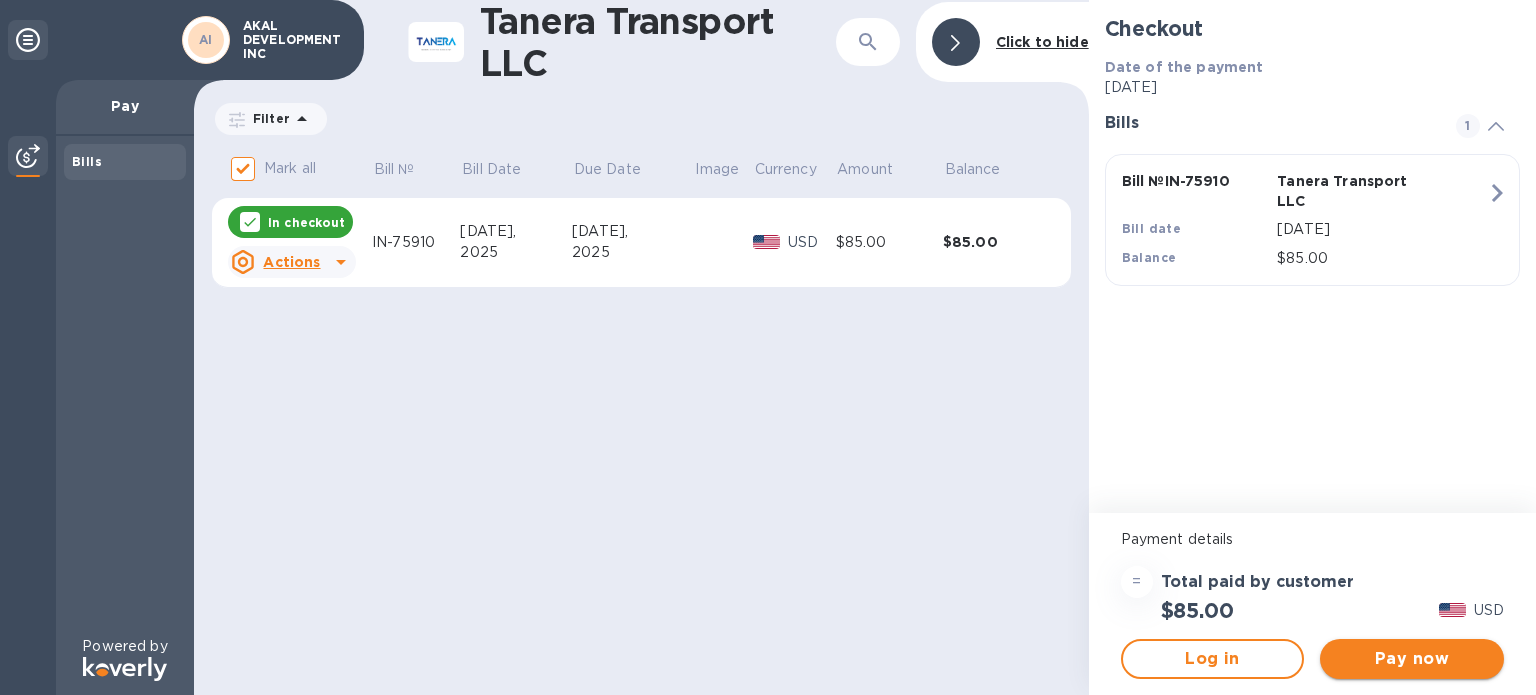 click on "Pay now" at bounding box center (1412, 659) 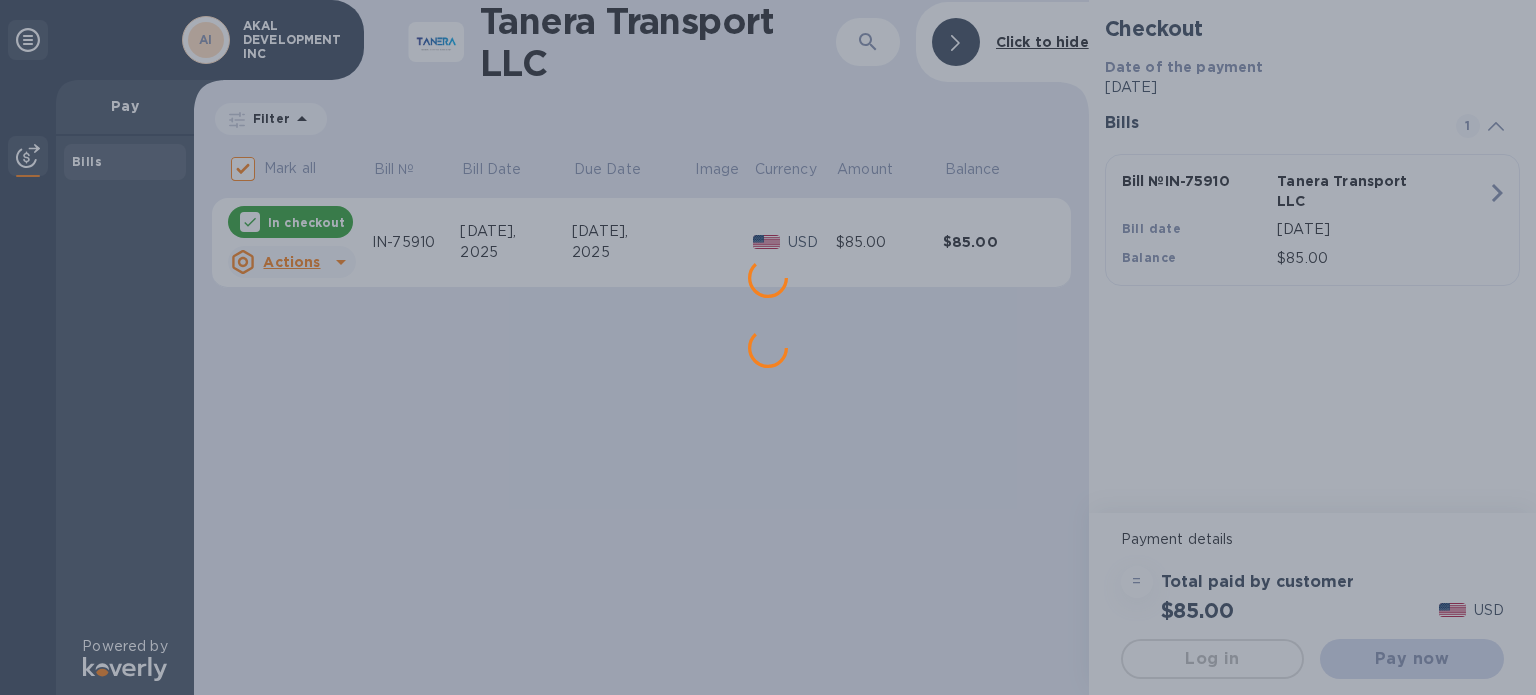 scroll, scrollTop: 0, scrollLeft: 0, axis: both 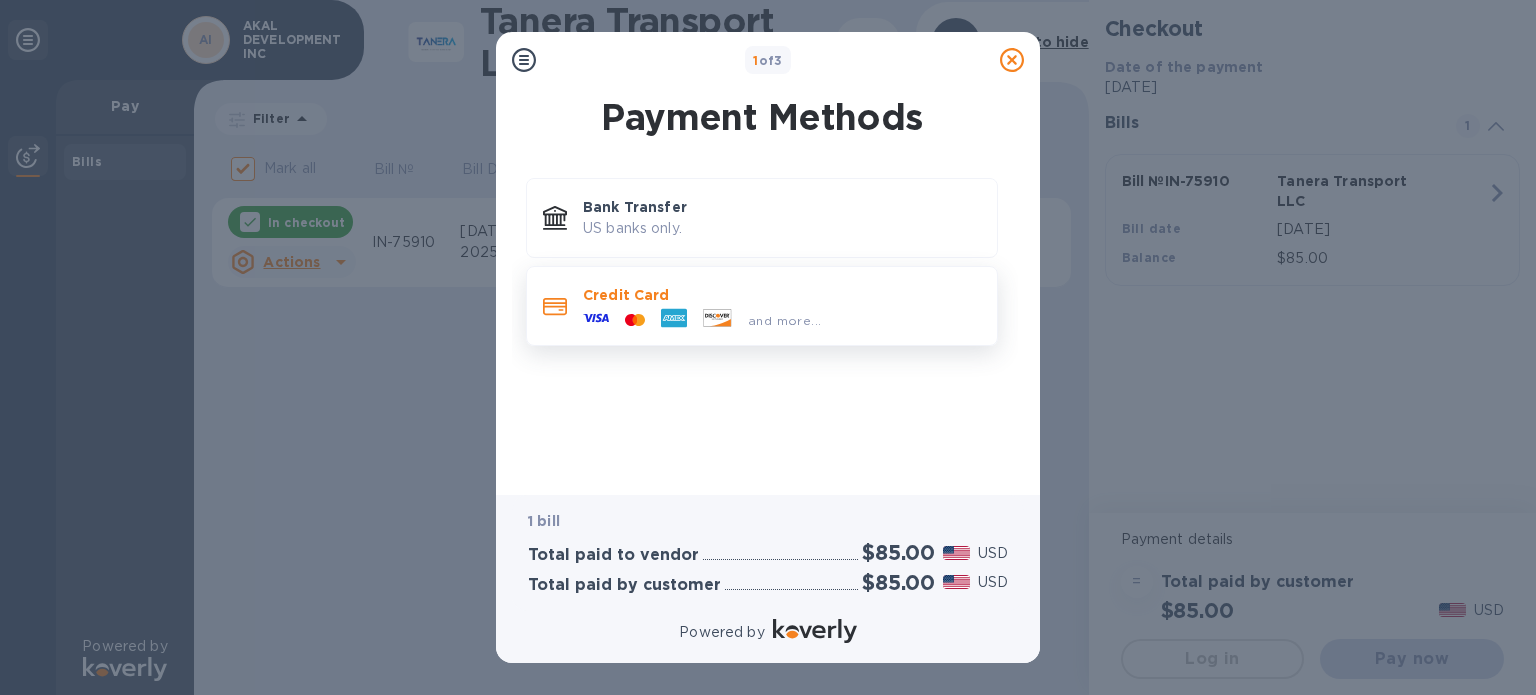 click on "Credit Card" at bounding box center [782, 295] 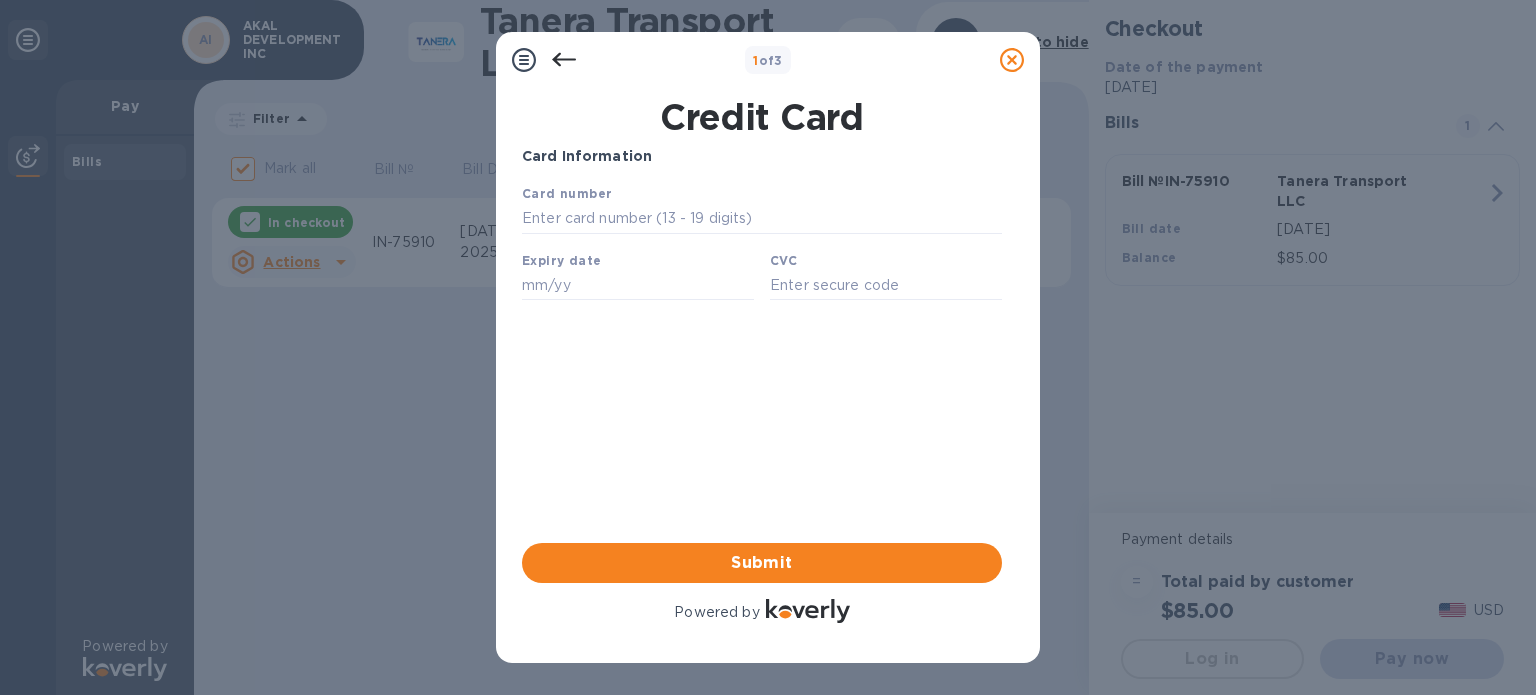 scroll, scrollTop: 0, scrollLeft: 0, axis: both 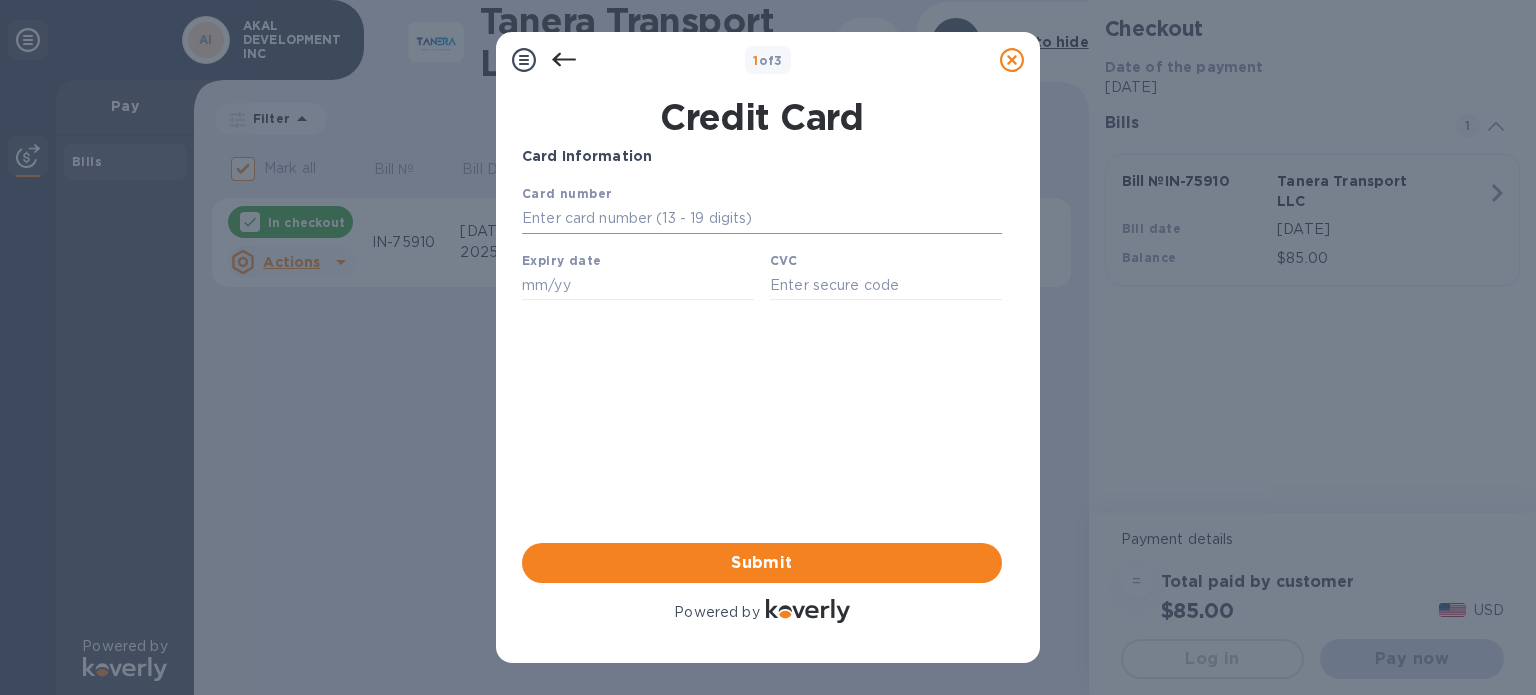 click at bounding box center (762, 219) 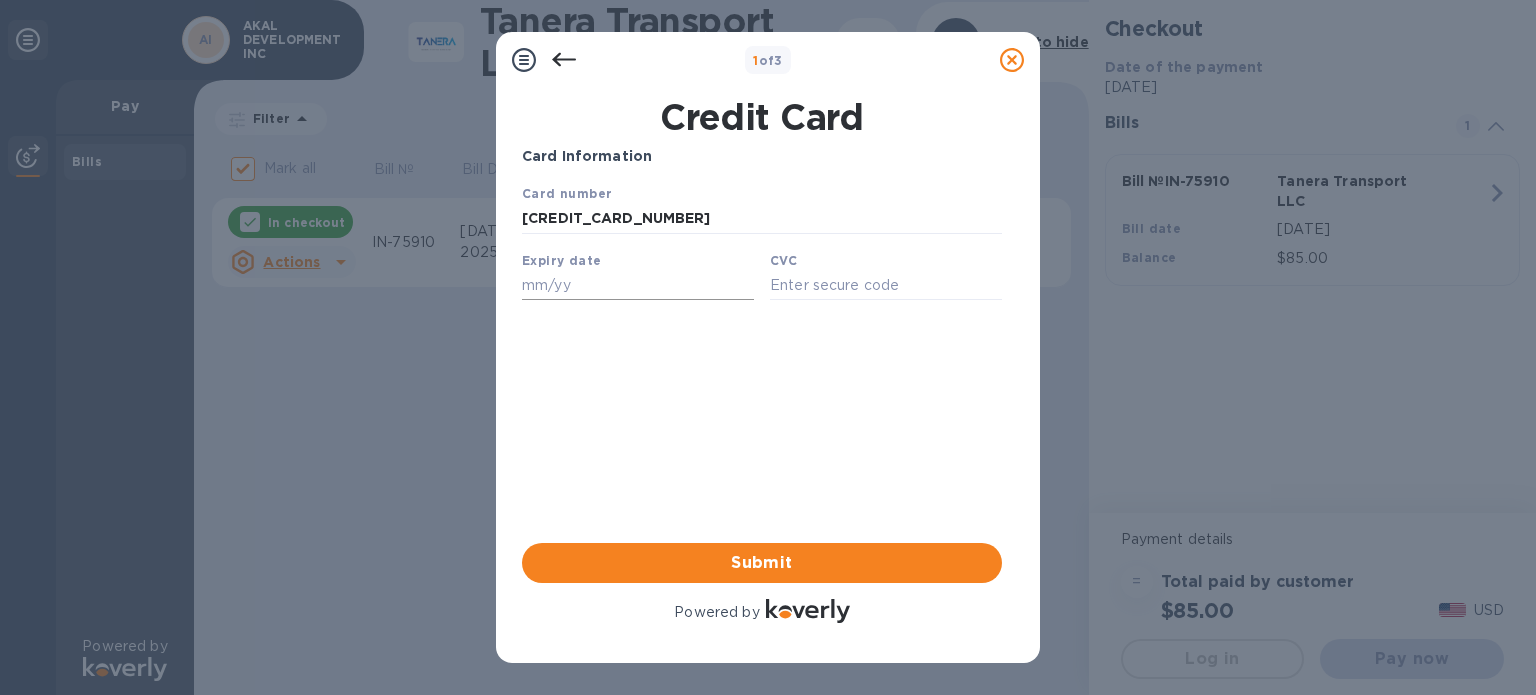 type on "[CREDIT_CARD_NUMBER]" 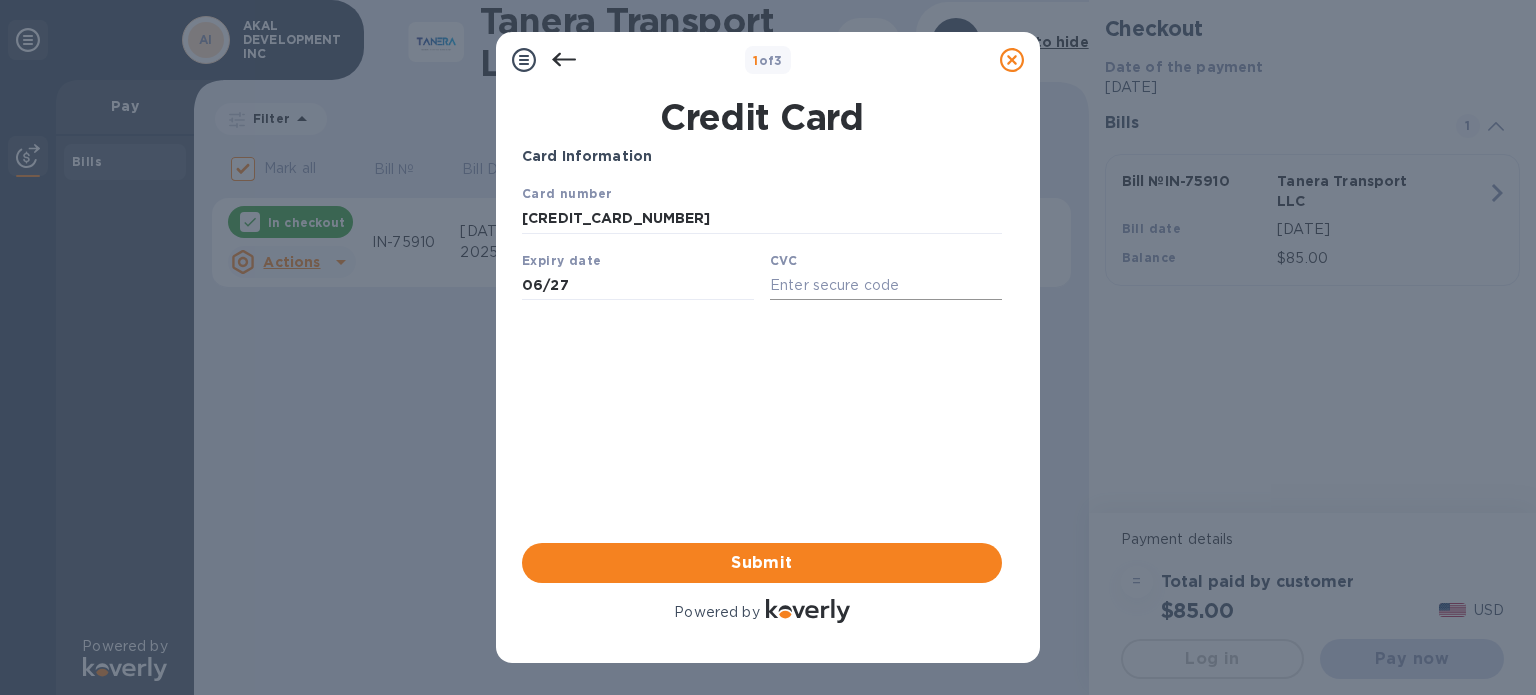 type on "06/27" 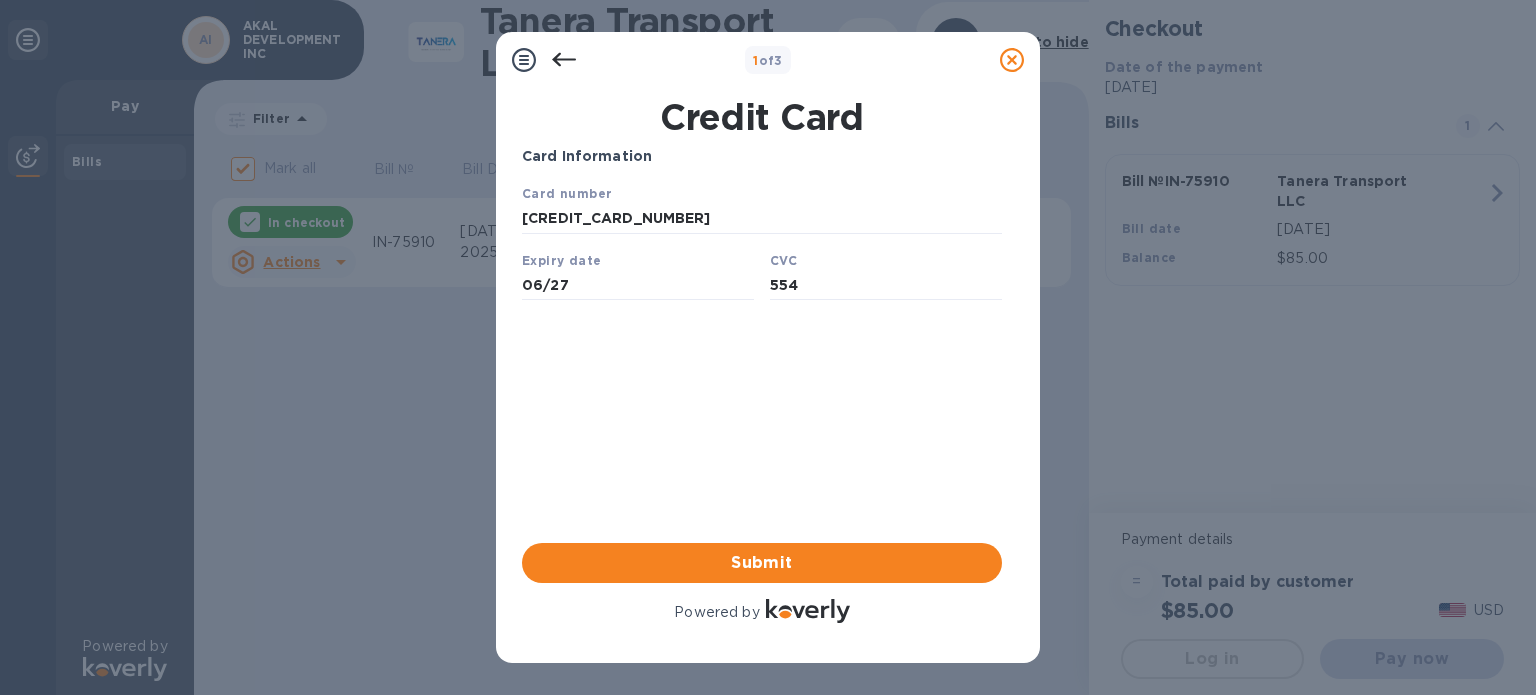 type on "554" 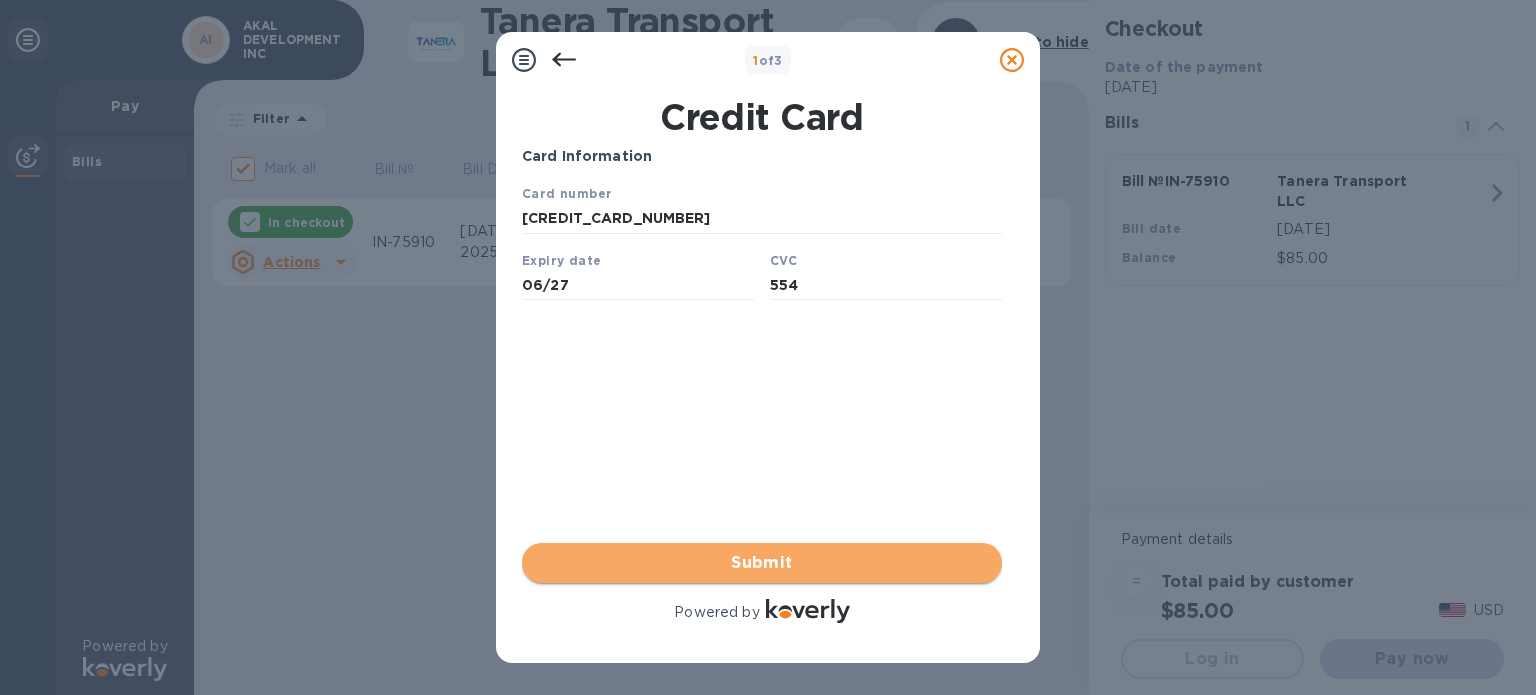 click on "Submit" at bounding box center (762, 563) 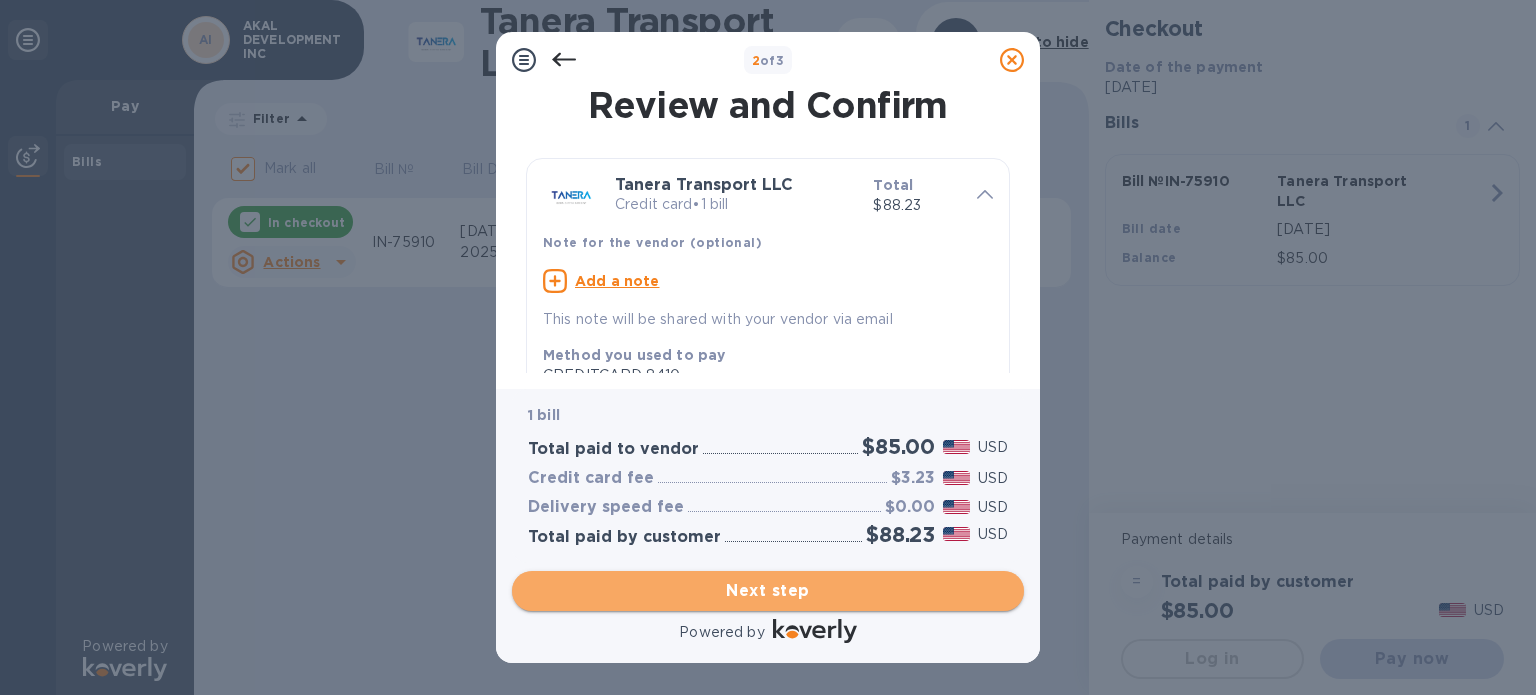 click on "Next step" at bounding box center (768, 591) 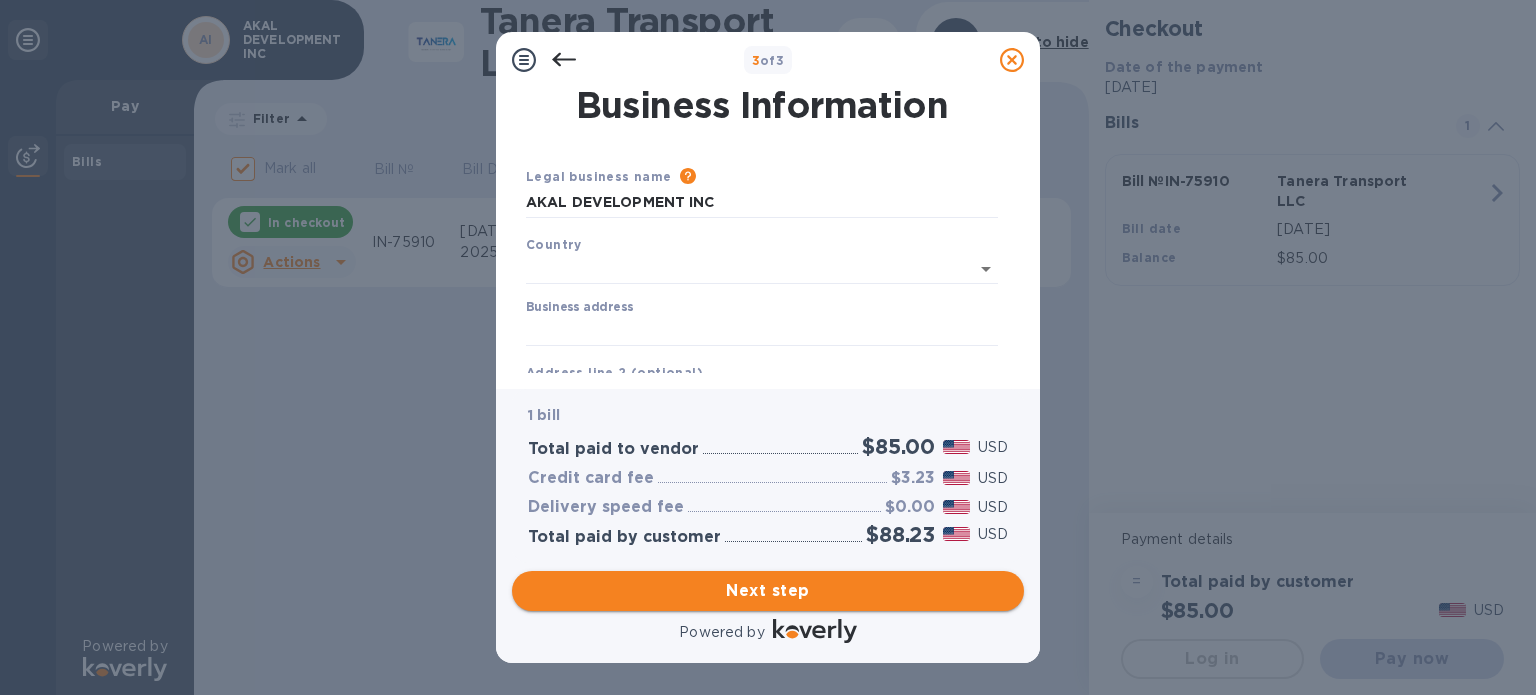 type on "United States" 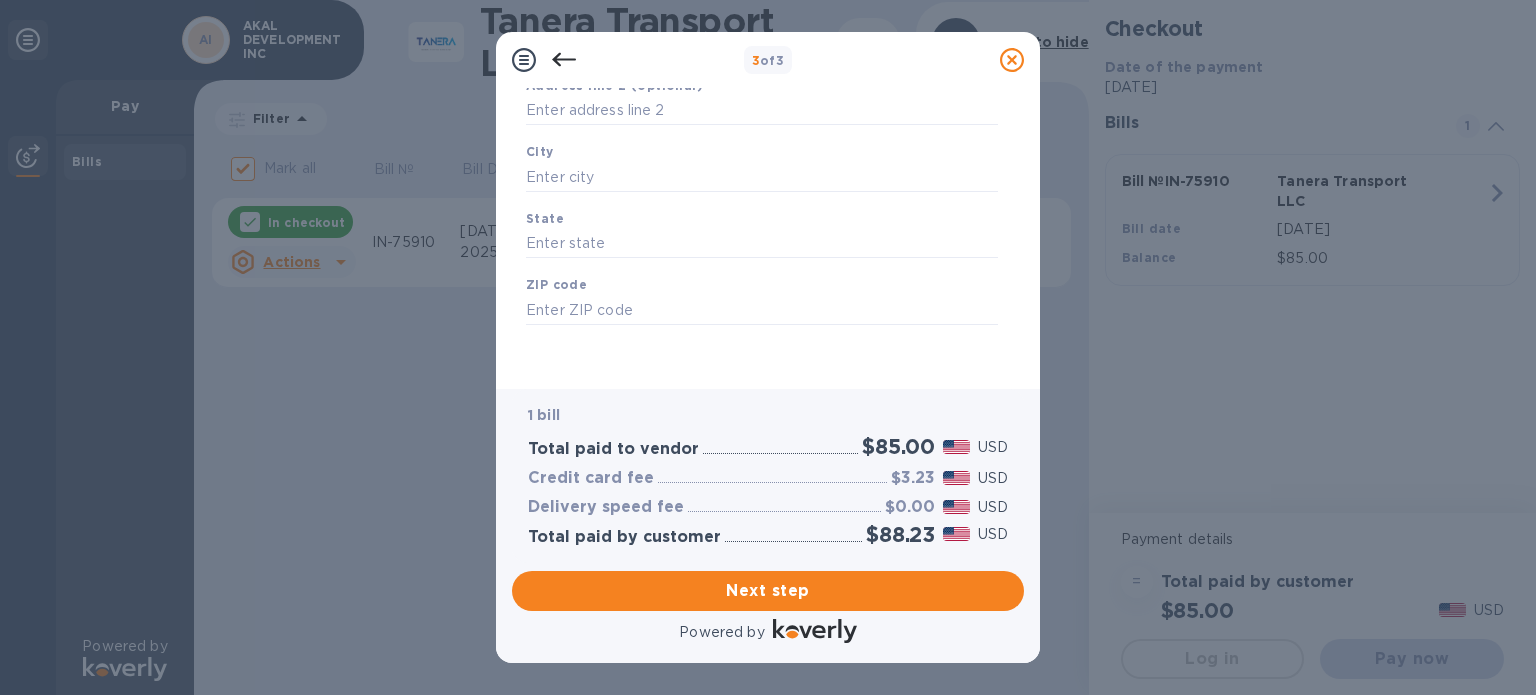 scroll, scrollTop: 0, scrollLeft: 0, axis: both 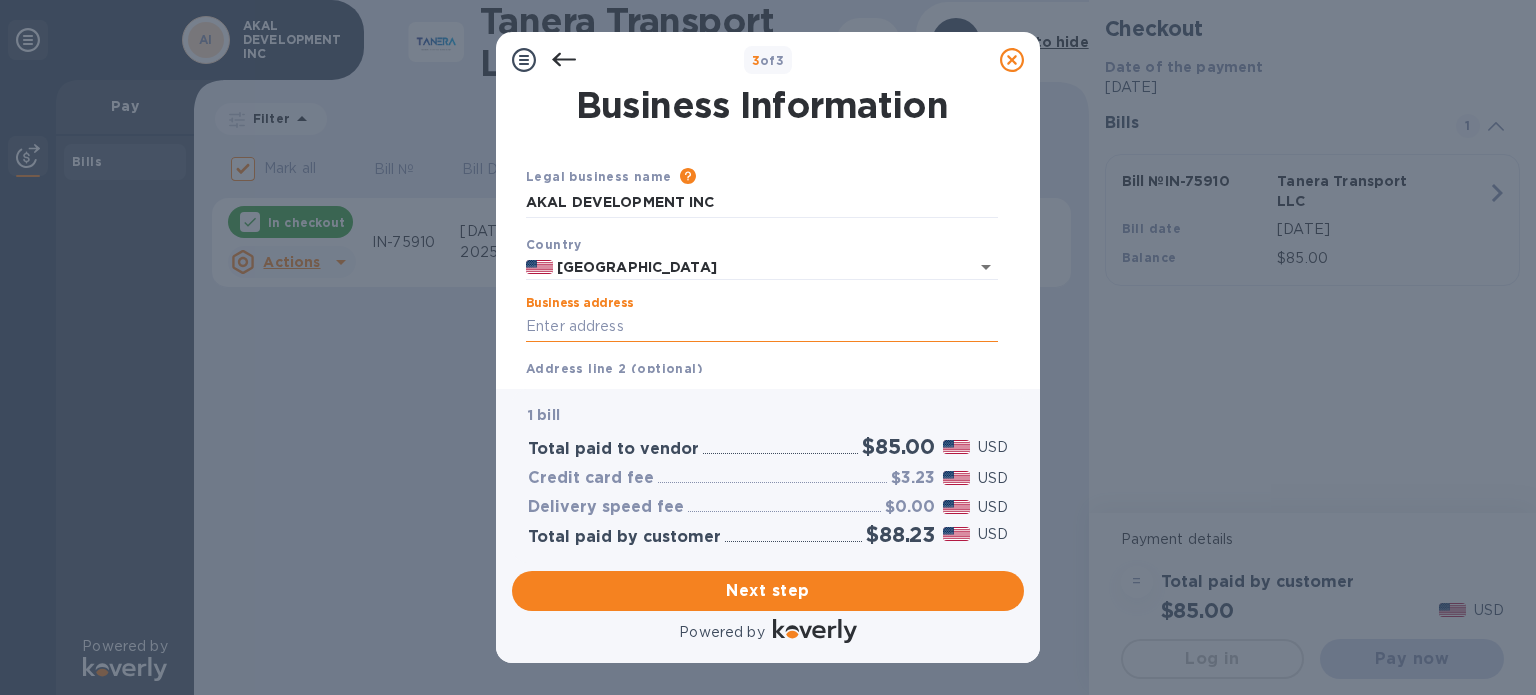 click on "Business address" at bounding box center (762, 327) 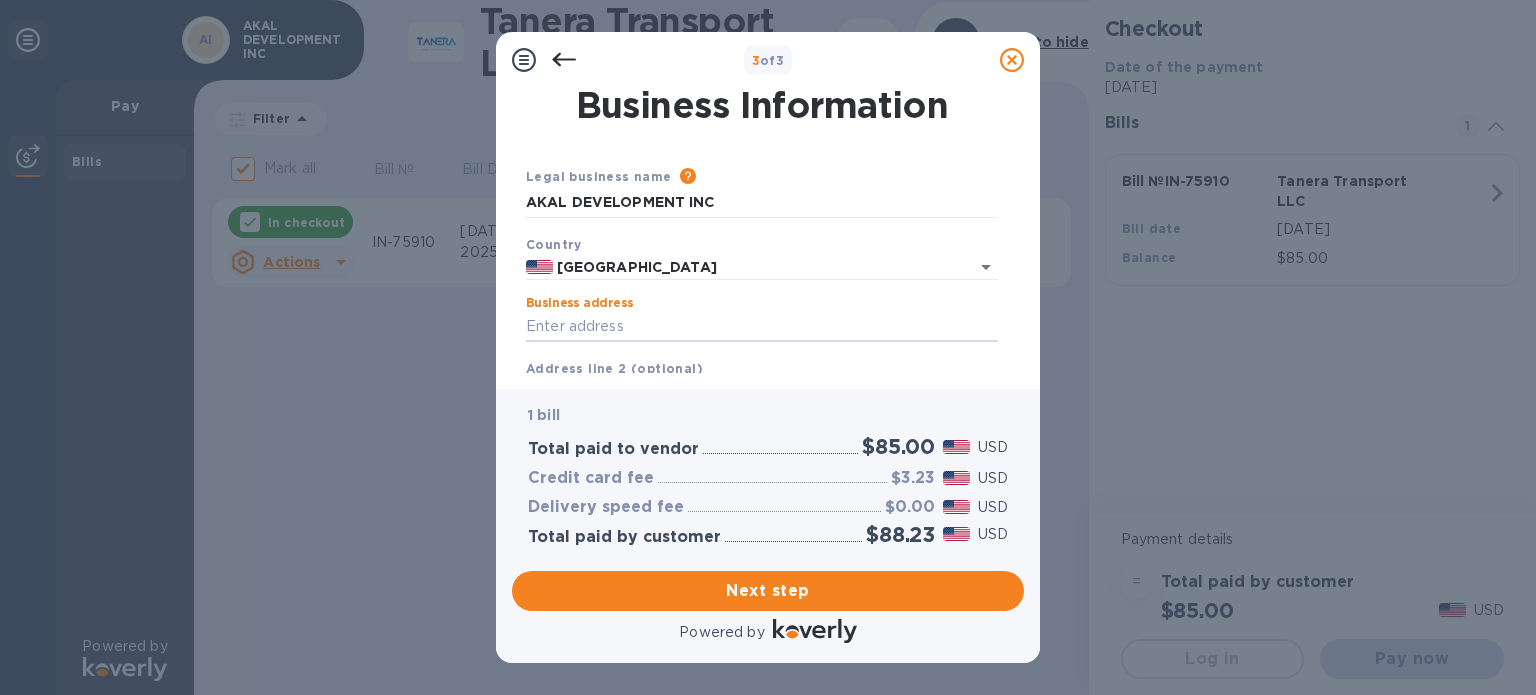 scroll, scrollTop: 166, scrollLeft: 0, axis: vertical 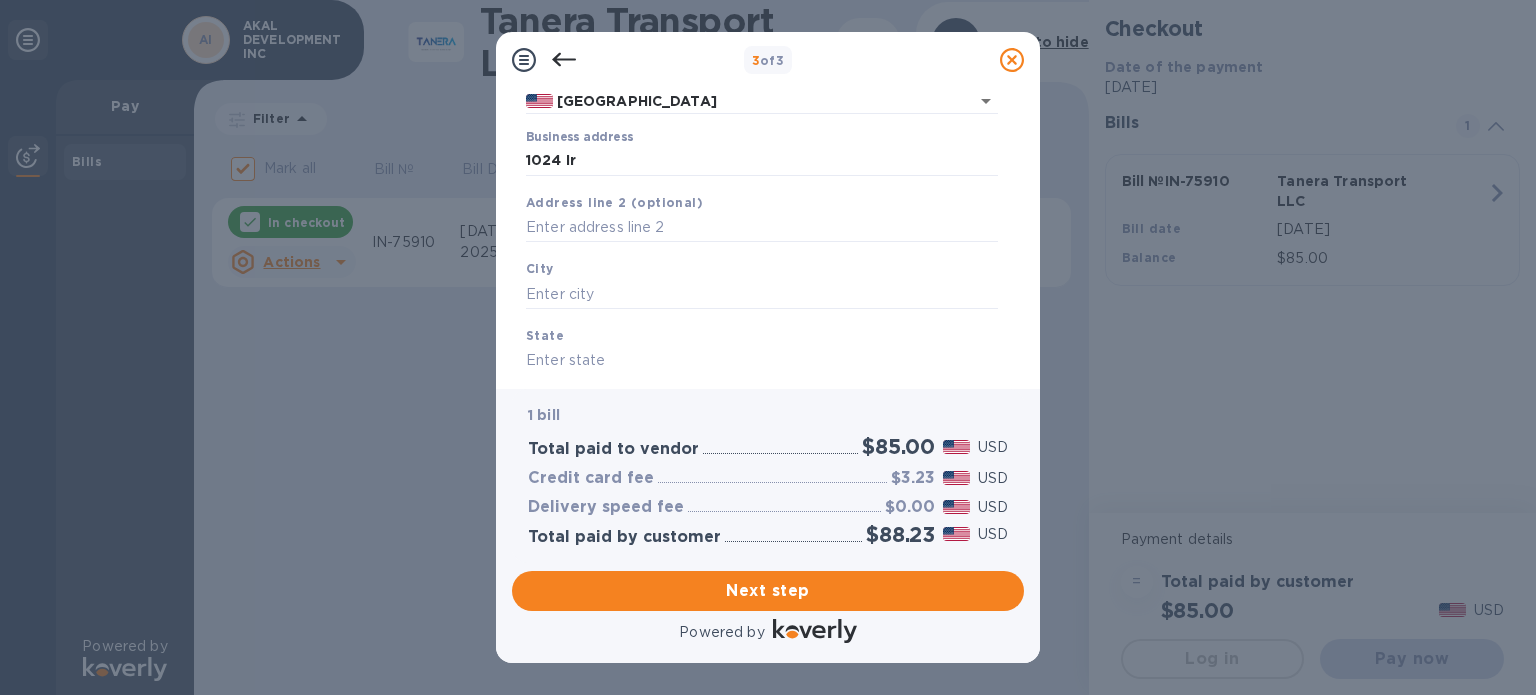 type on "1024 Iron Point Road" 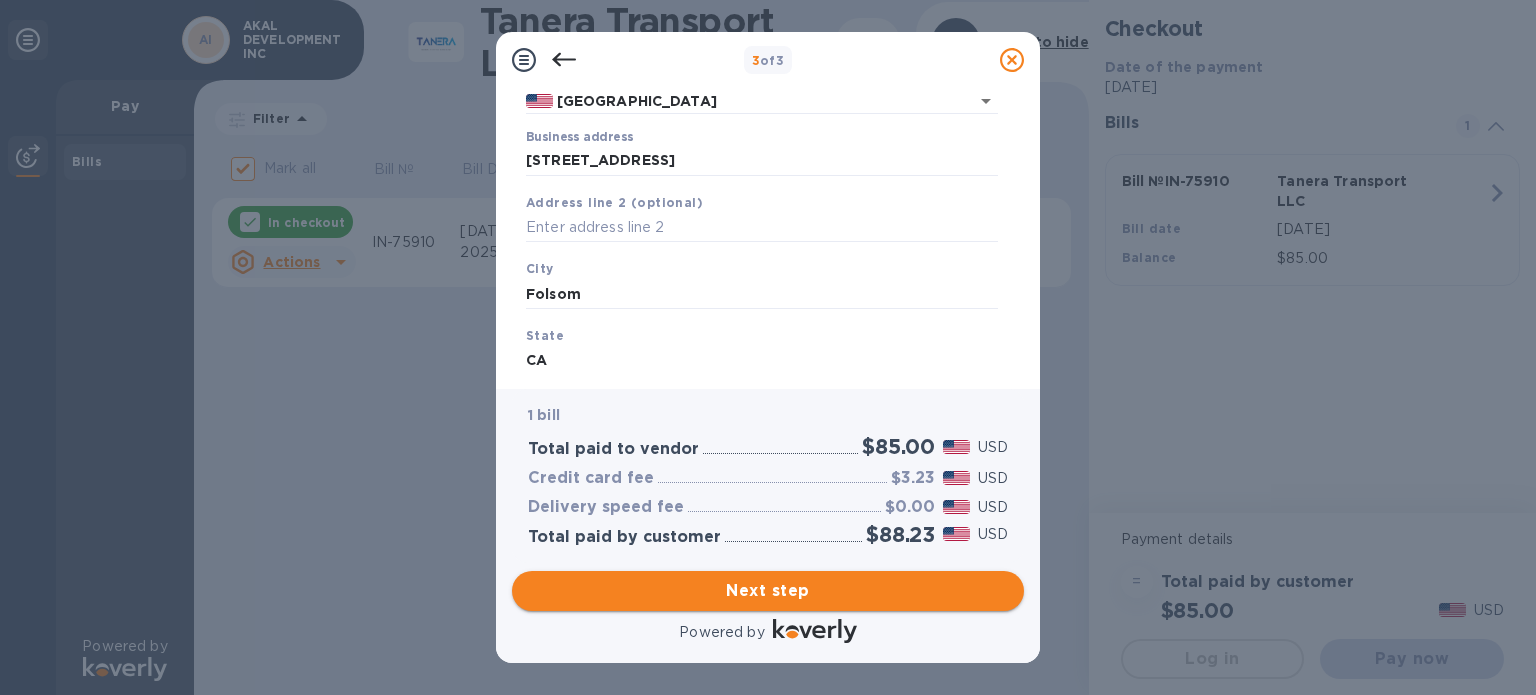 click on "Next step" at bounding box center (768, 591) 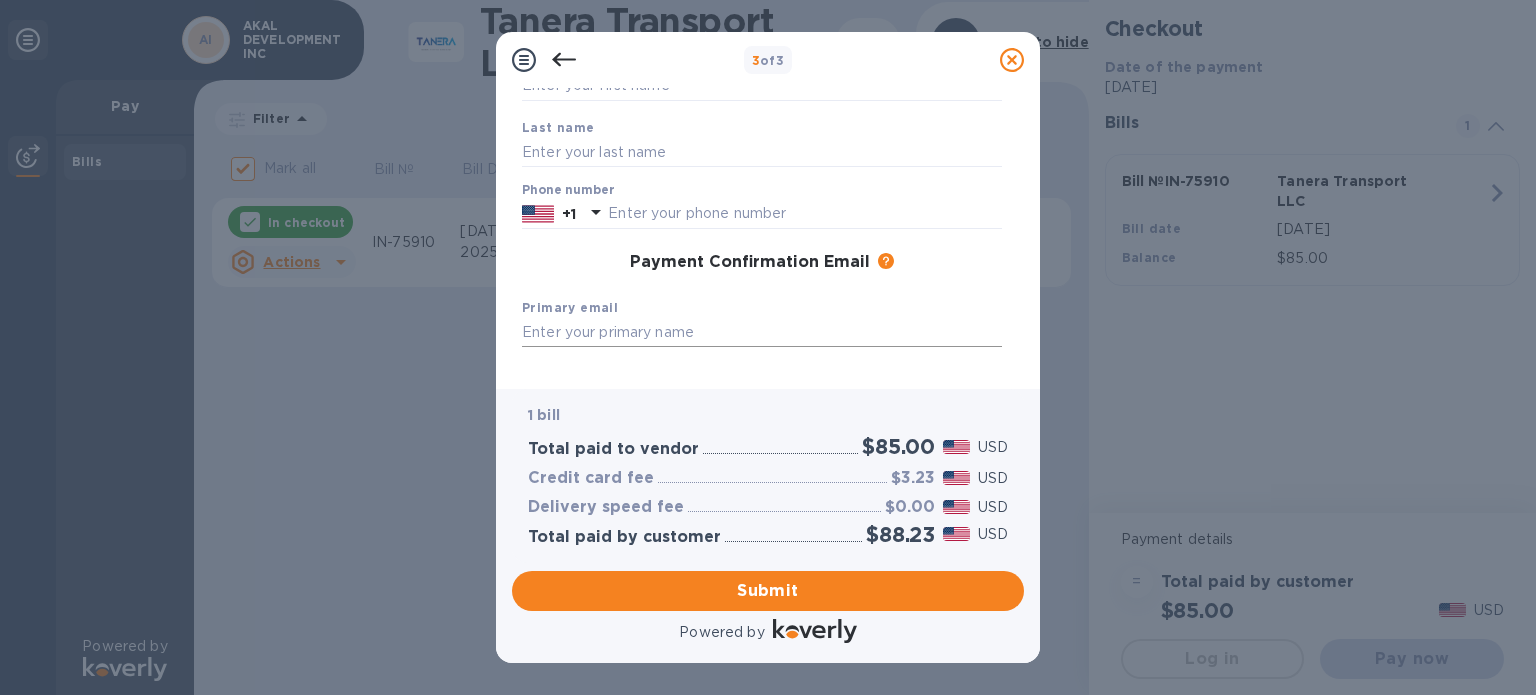 click at bounding box center [762, 333] 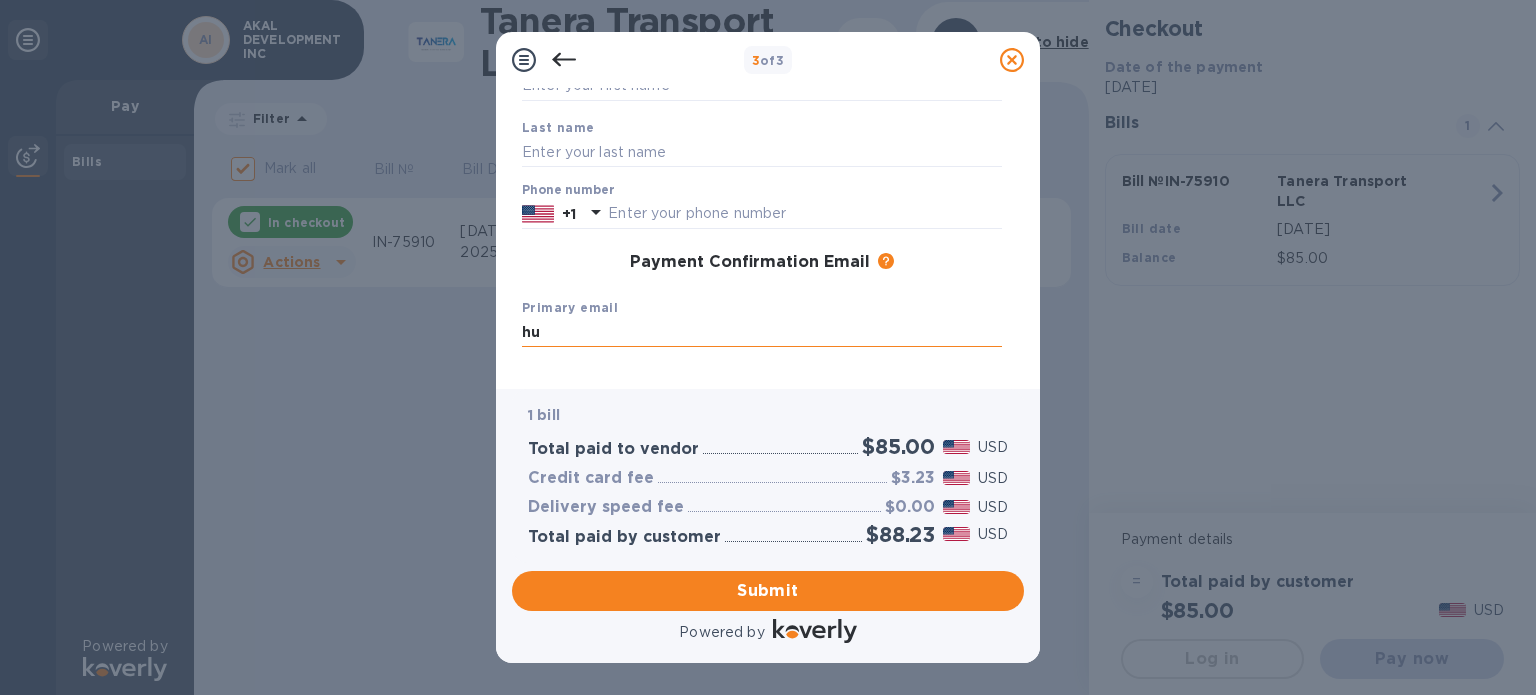 type on "h" 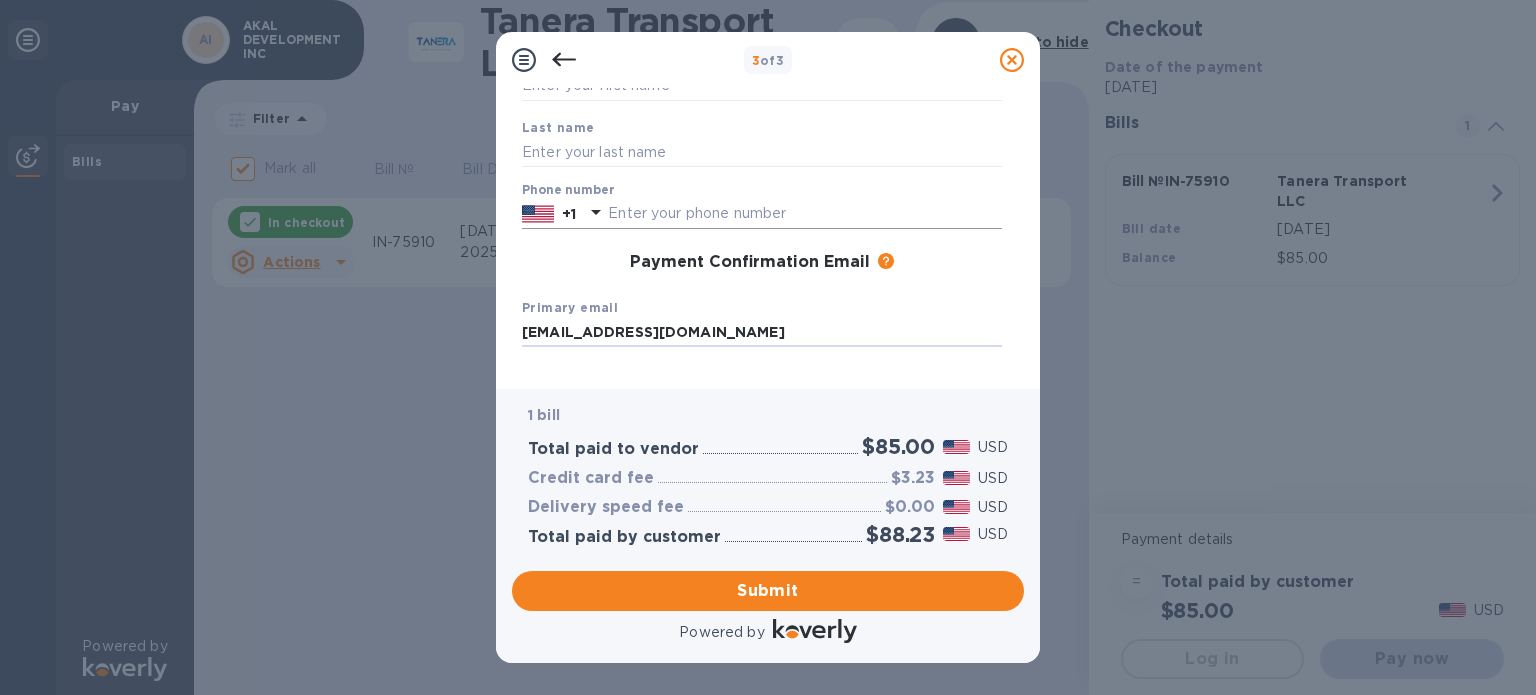 type on "aman@aceconstructionlv.com" 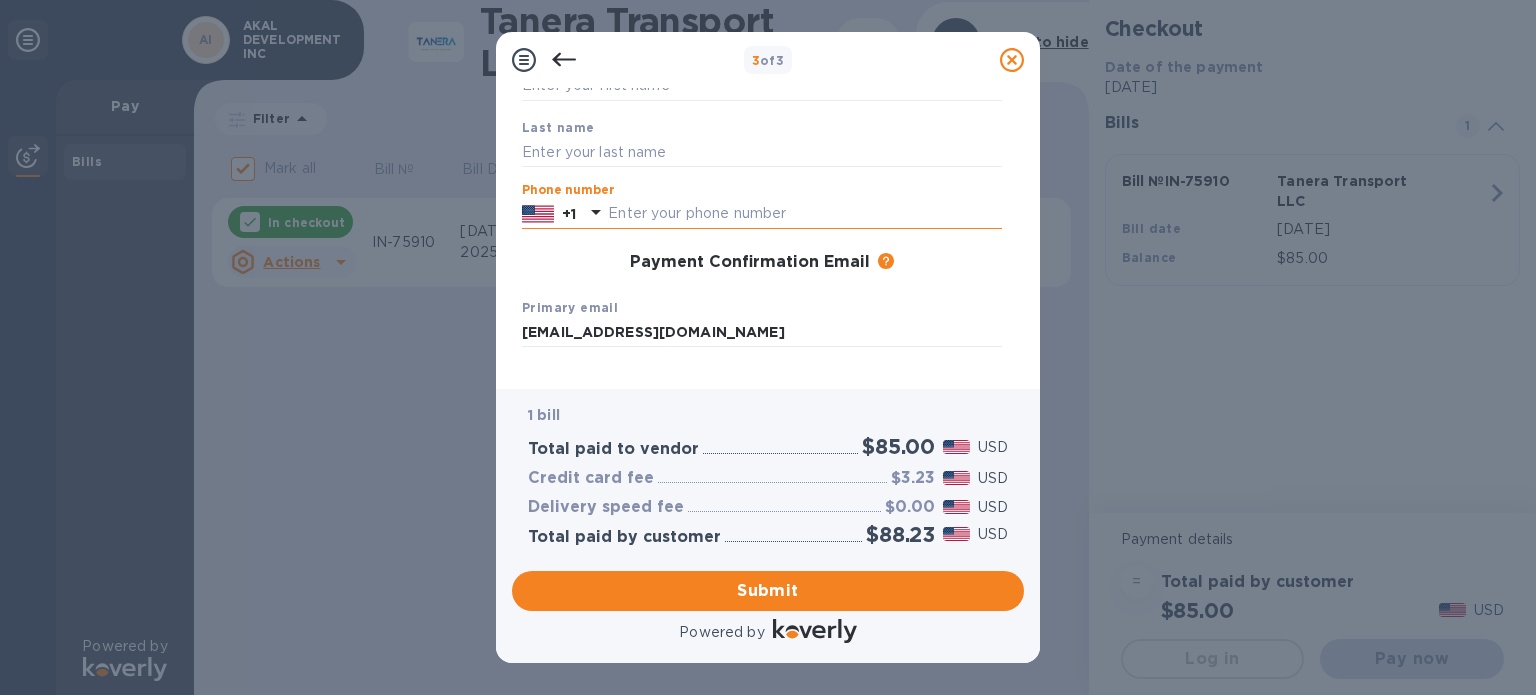 click at bounding box center [805, 214] 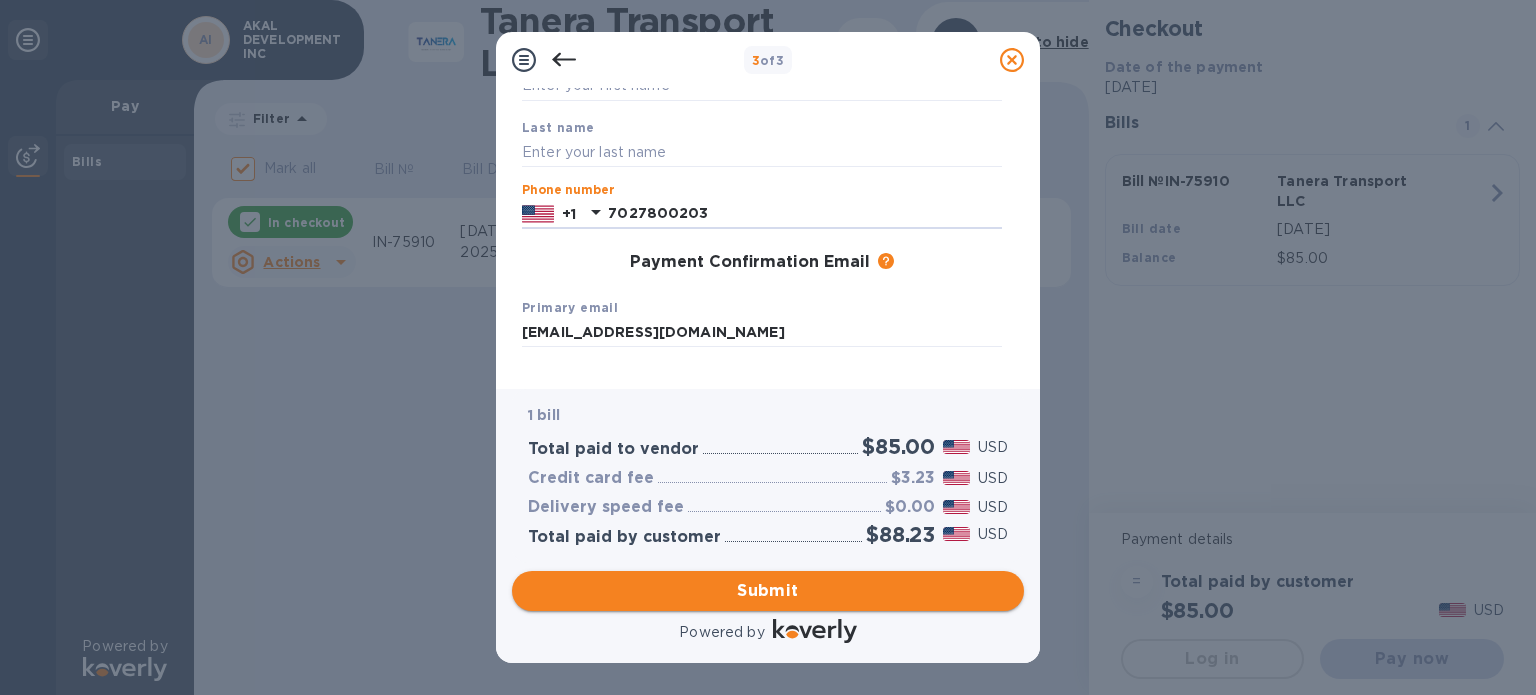 type on "7027800203" 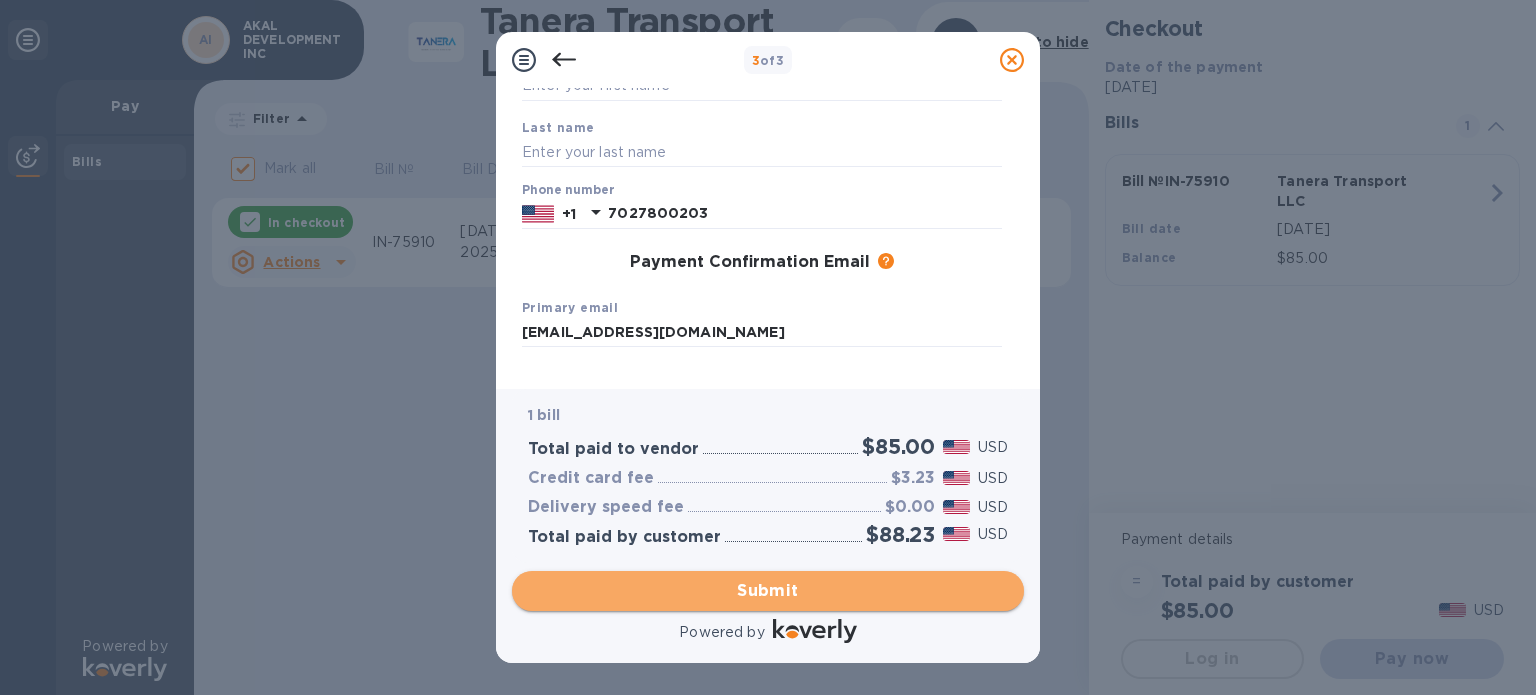 click on "Submit" at bounding box center [768, 591] 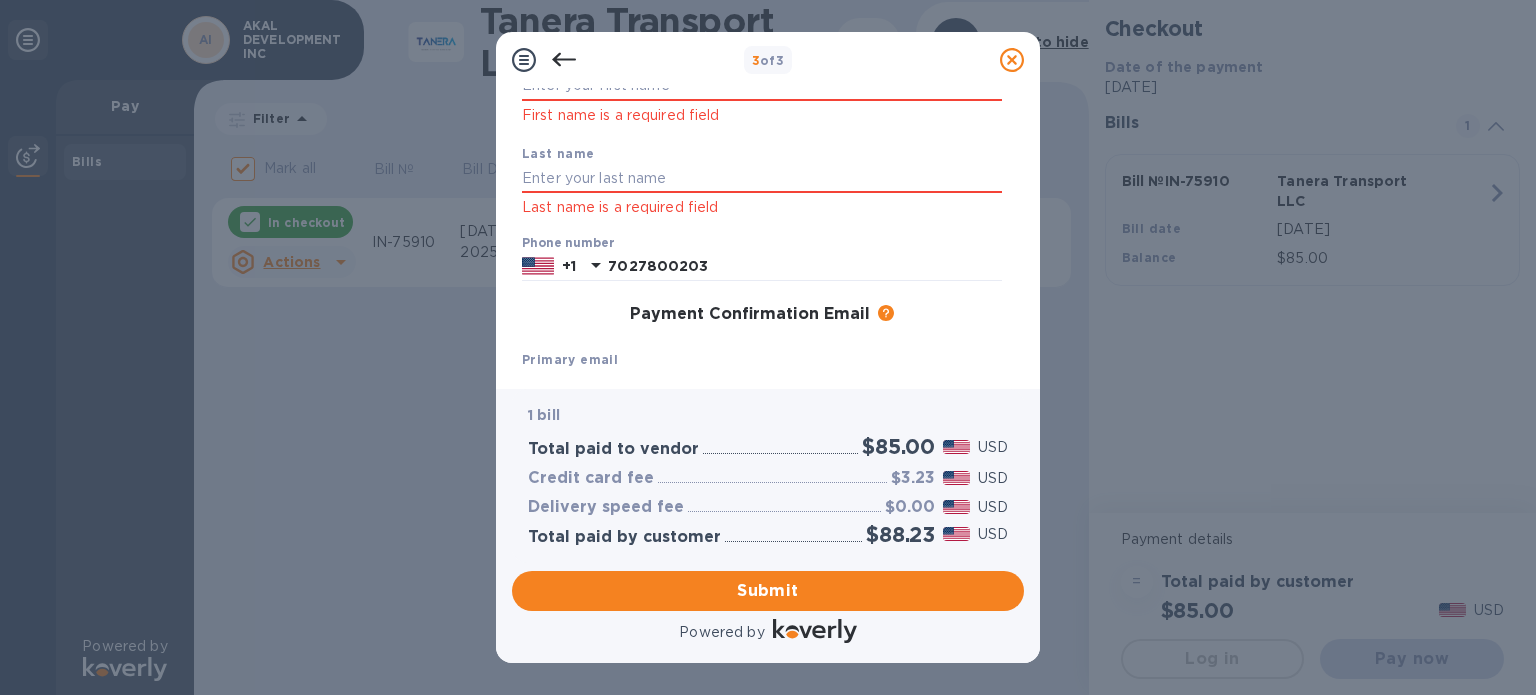 scroll, scrollTop: 0, scrollLeft: 0, axis: both 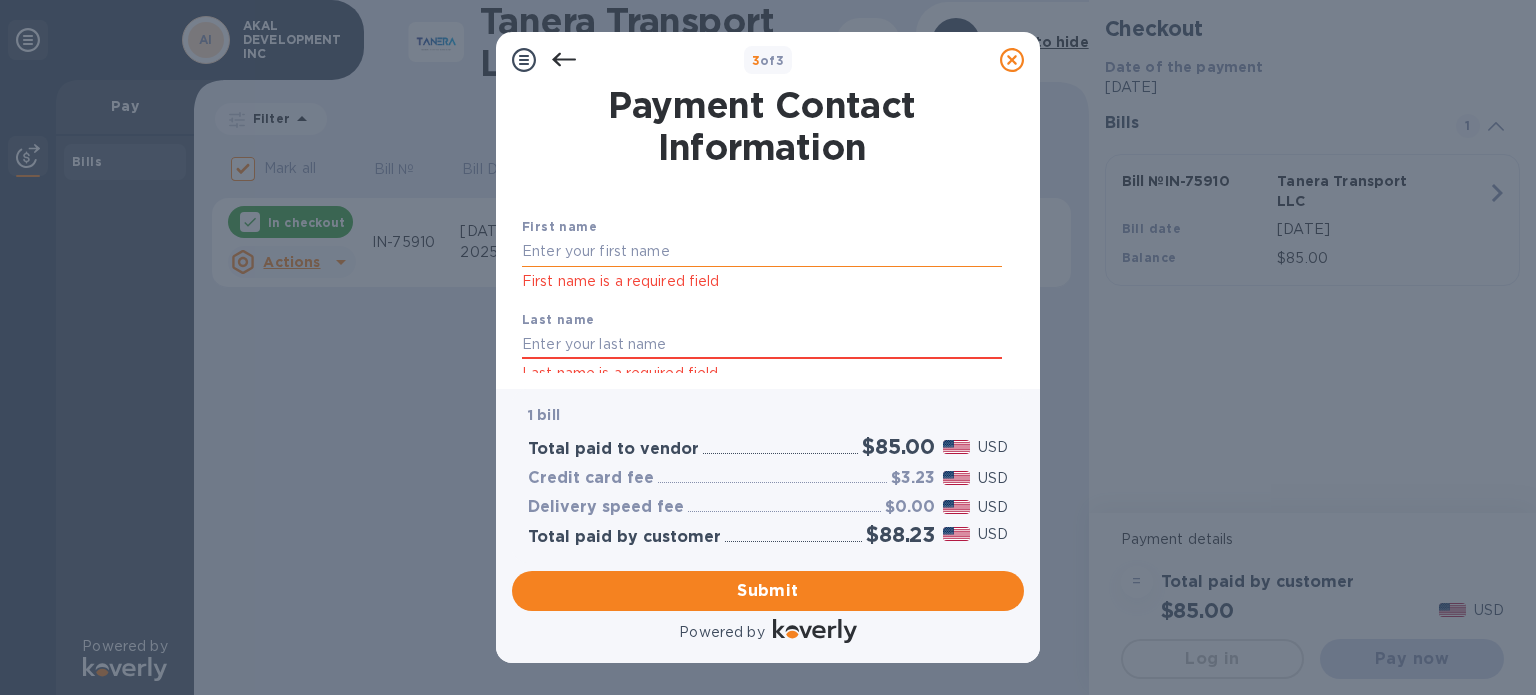 click at bounding box center (762, 252) 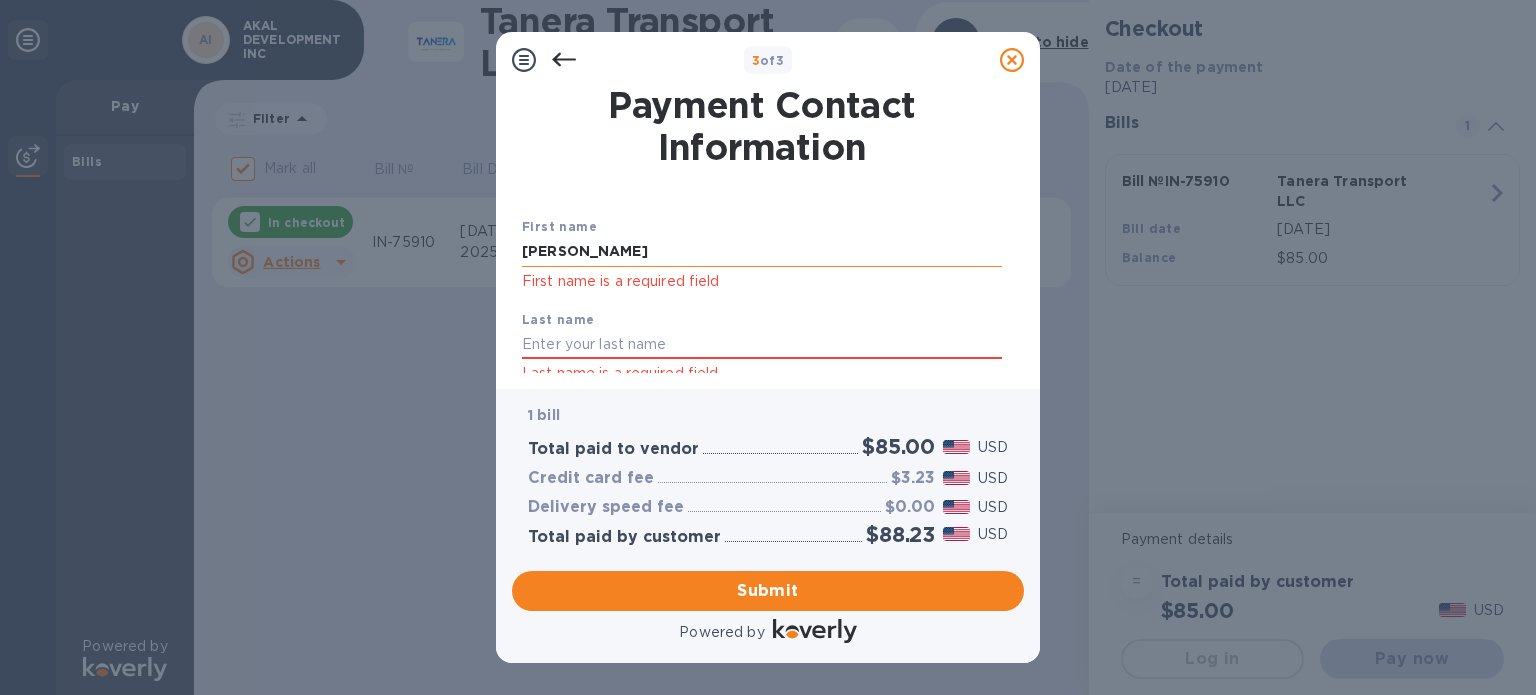 type on "Jaspal" 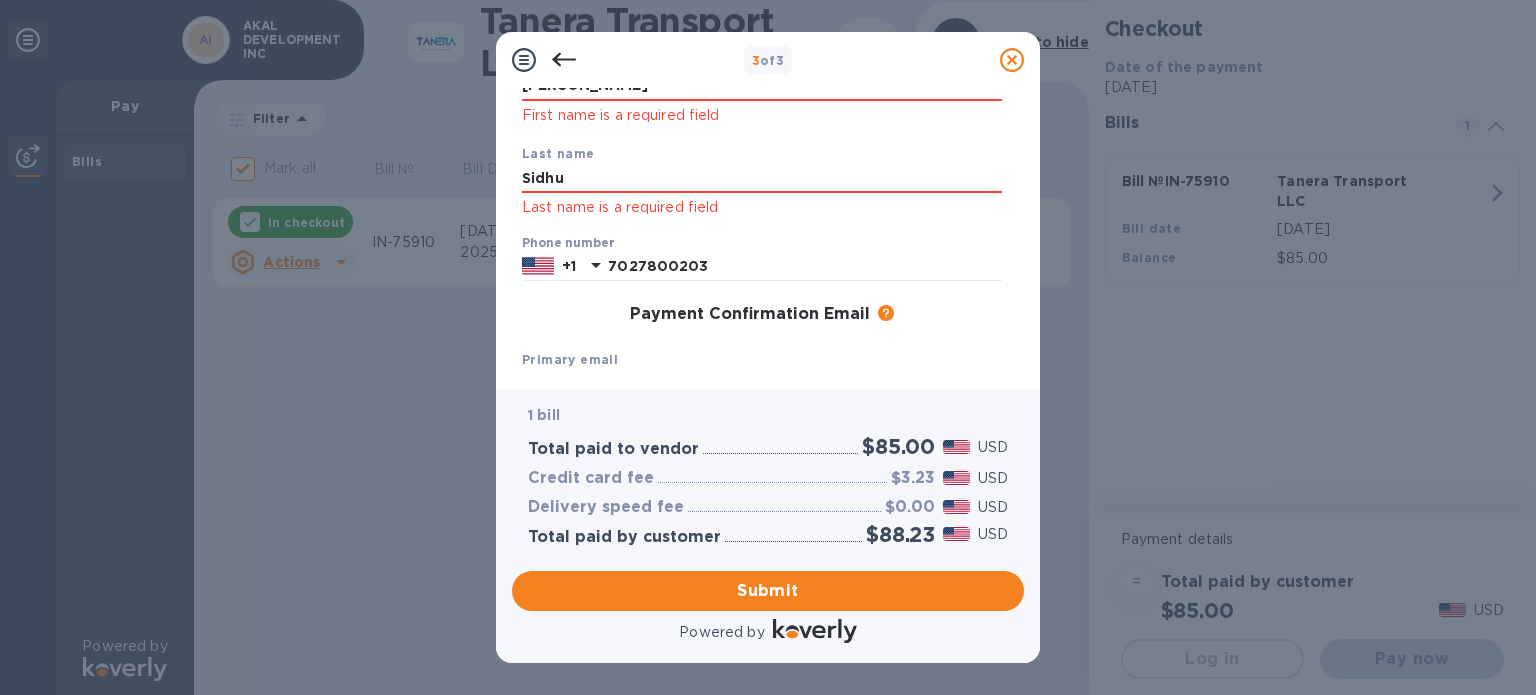 scroll, scrollTop: 333, scrollLeft: 0, axis: vertical 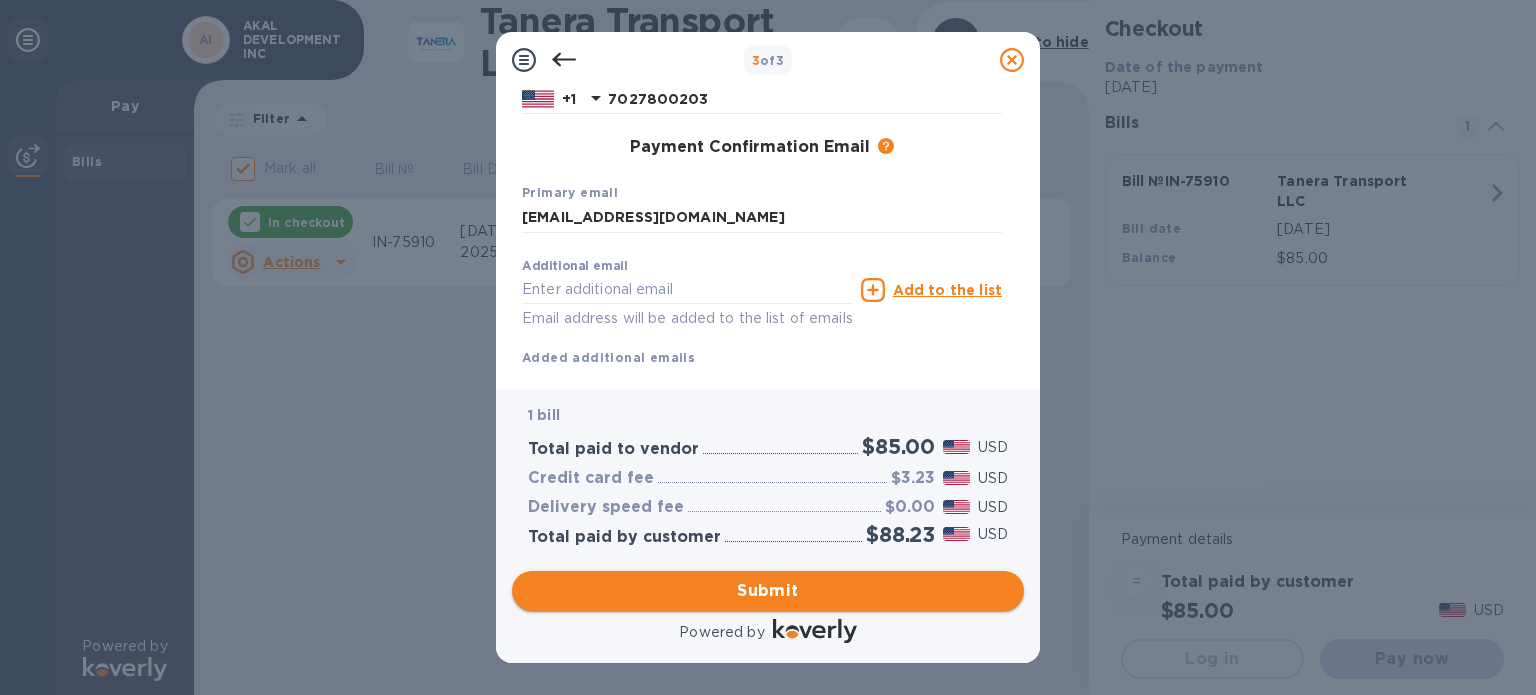 type on "Sidhu" 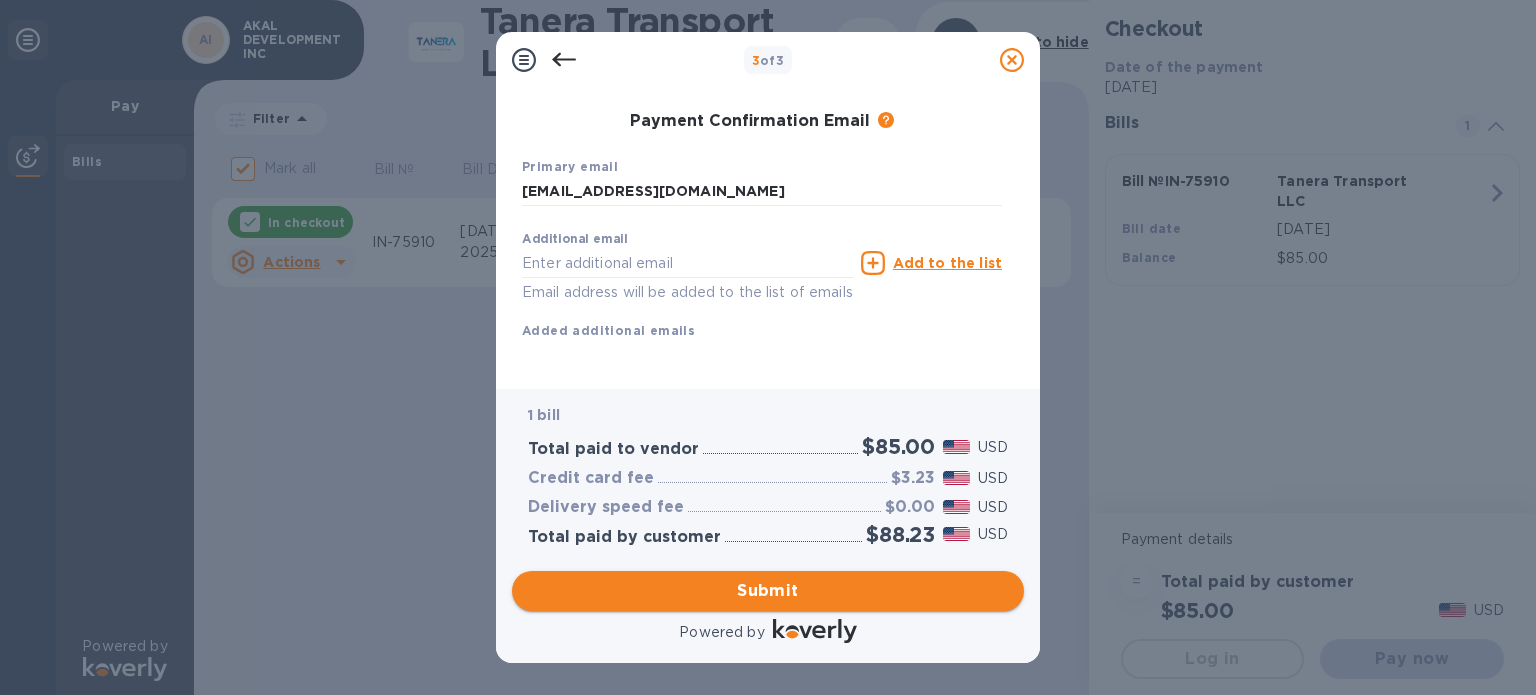 scroll, scrollTop: 280, scrollLeft: 0, axis: vertical 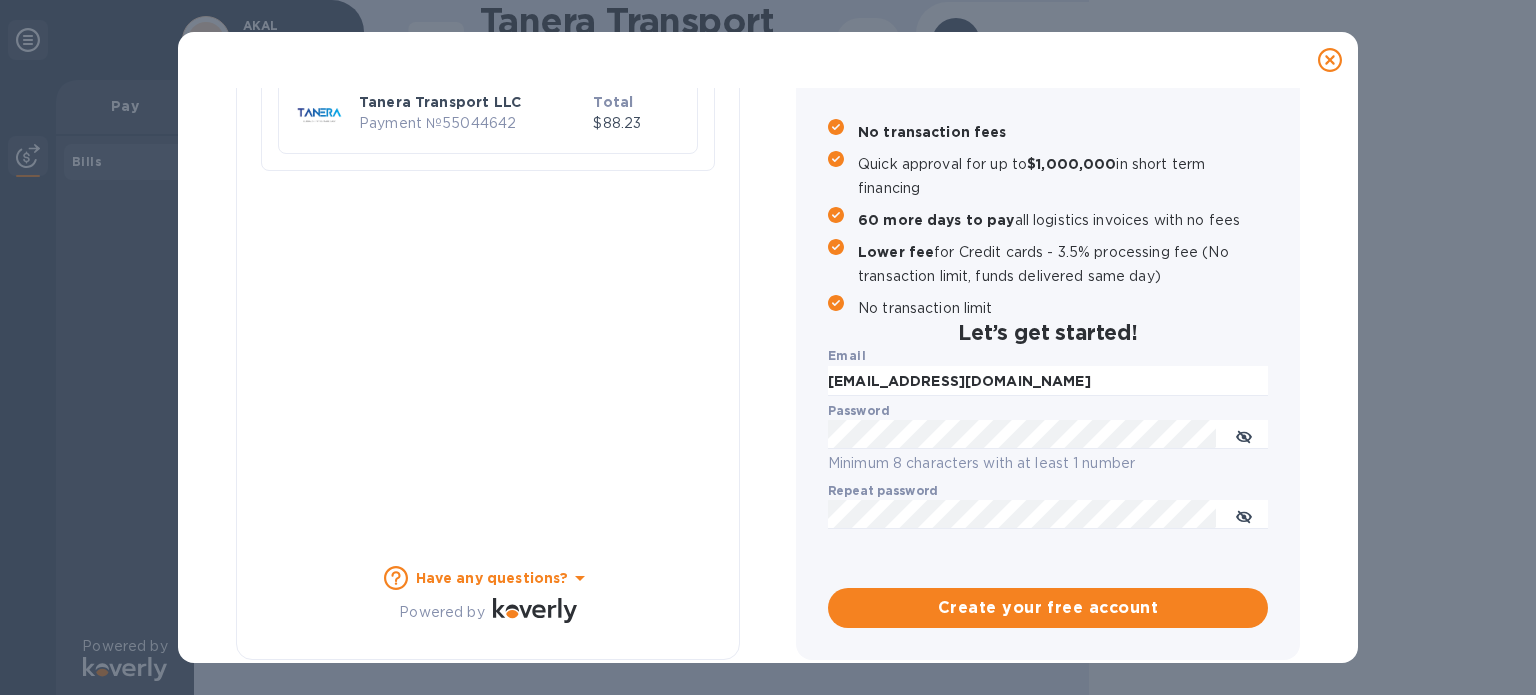 click on "Payment № 55044642" at bounding box center (472, 123) 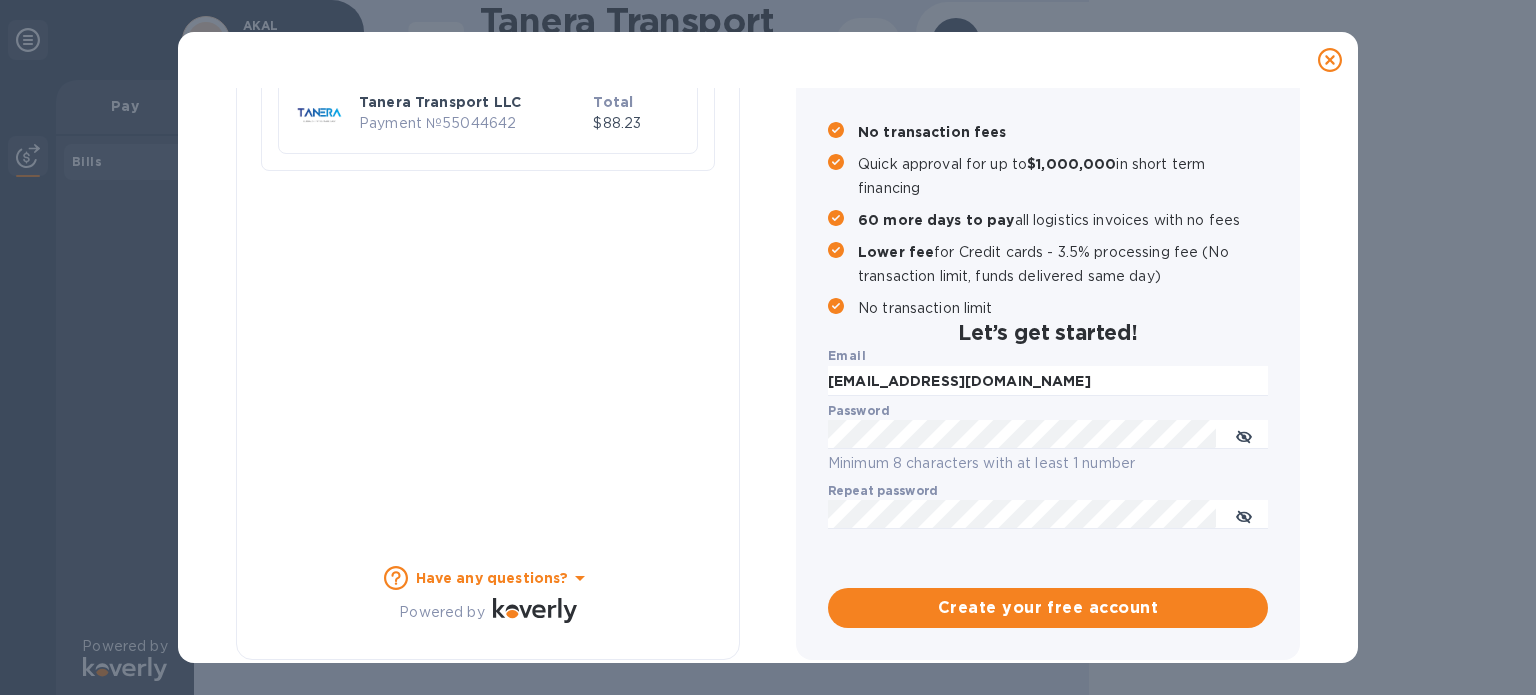 scroll, scrollTop: 0, scrollLeft: 0, axis: both 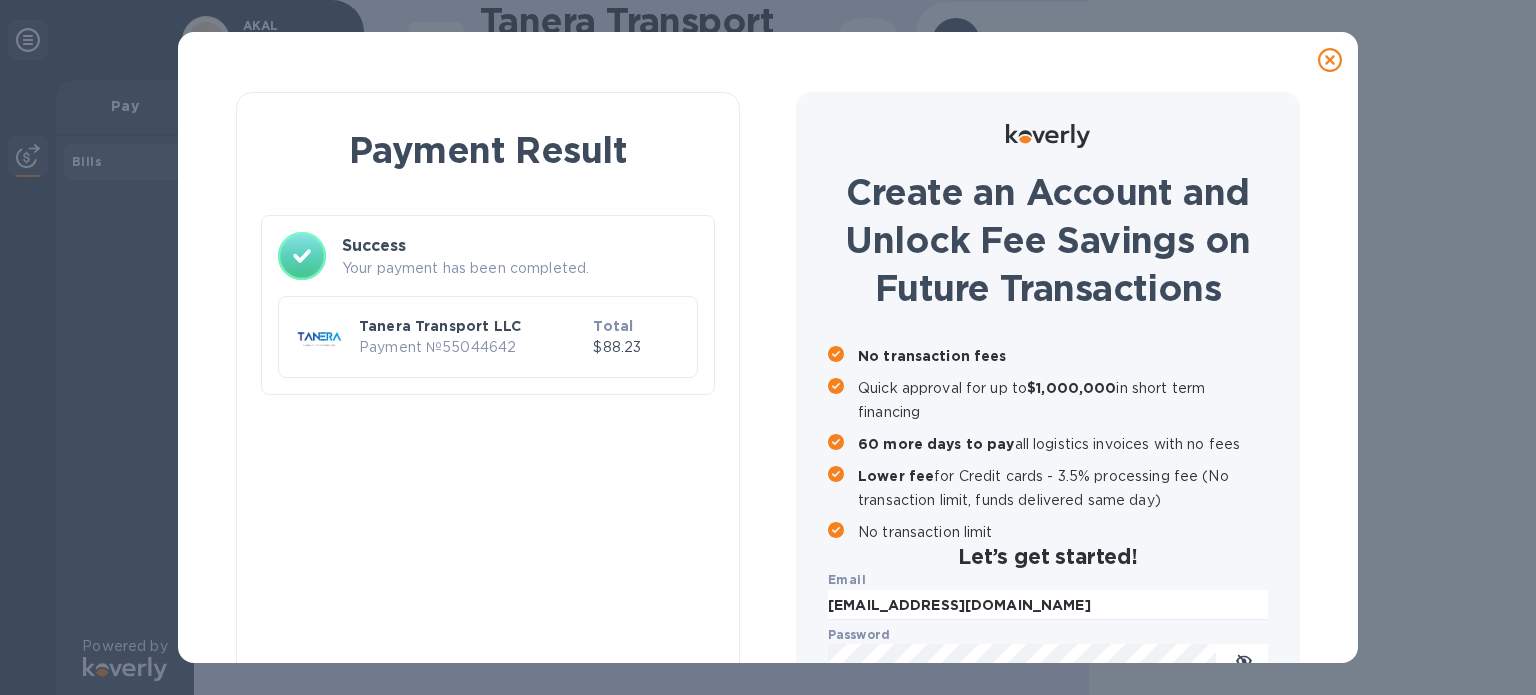click on "$88.23" at bounding box center [637, 347] 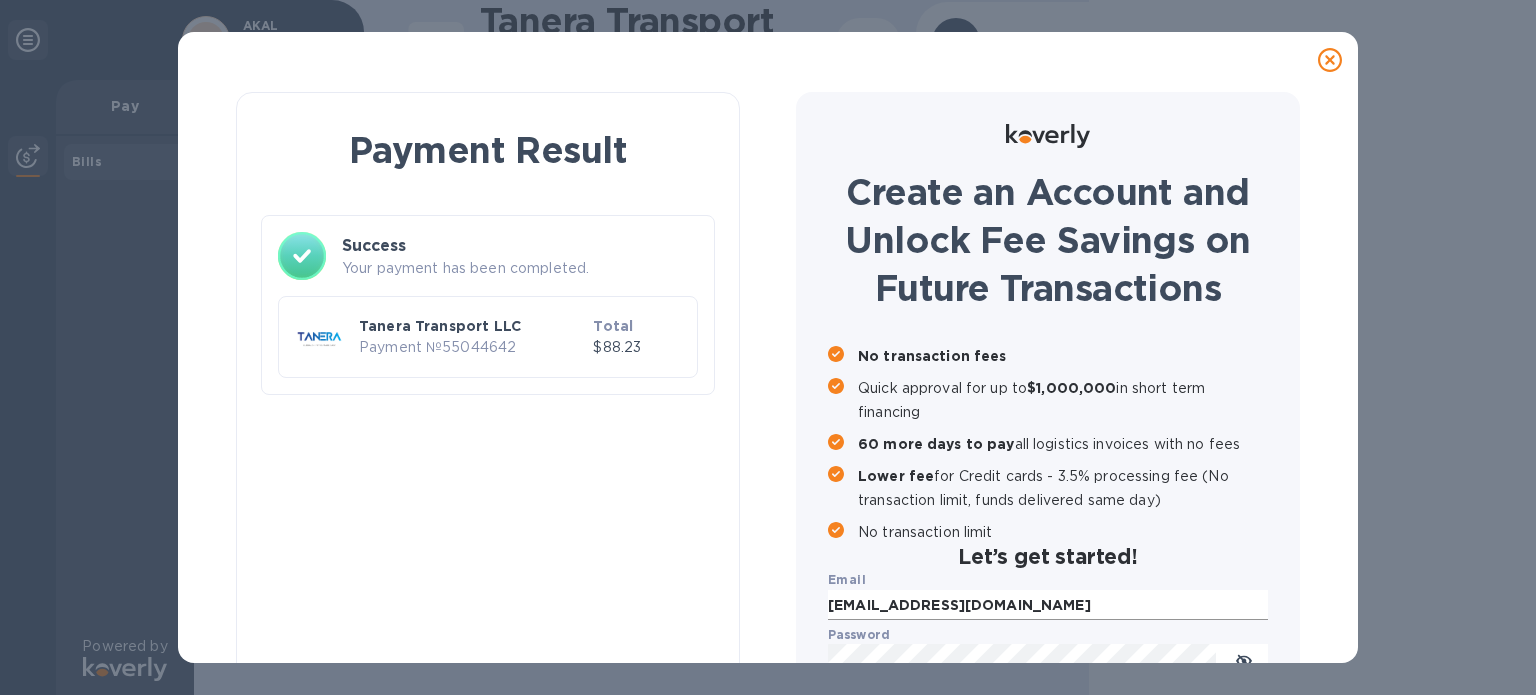 scroll, scrollTop: 224, scrollLeft: 0, axis: vertical 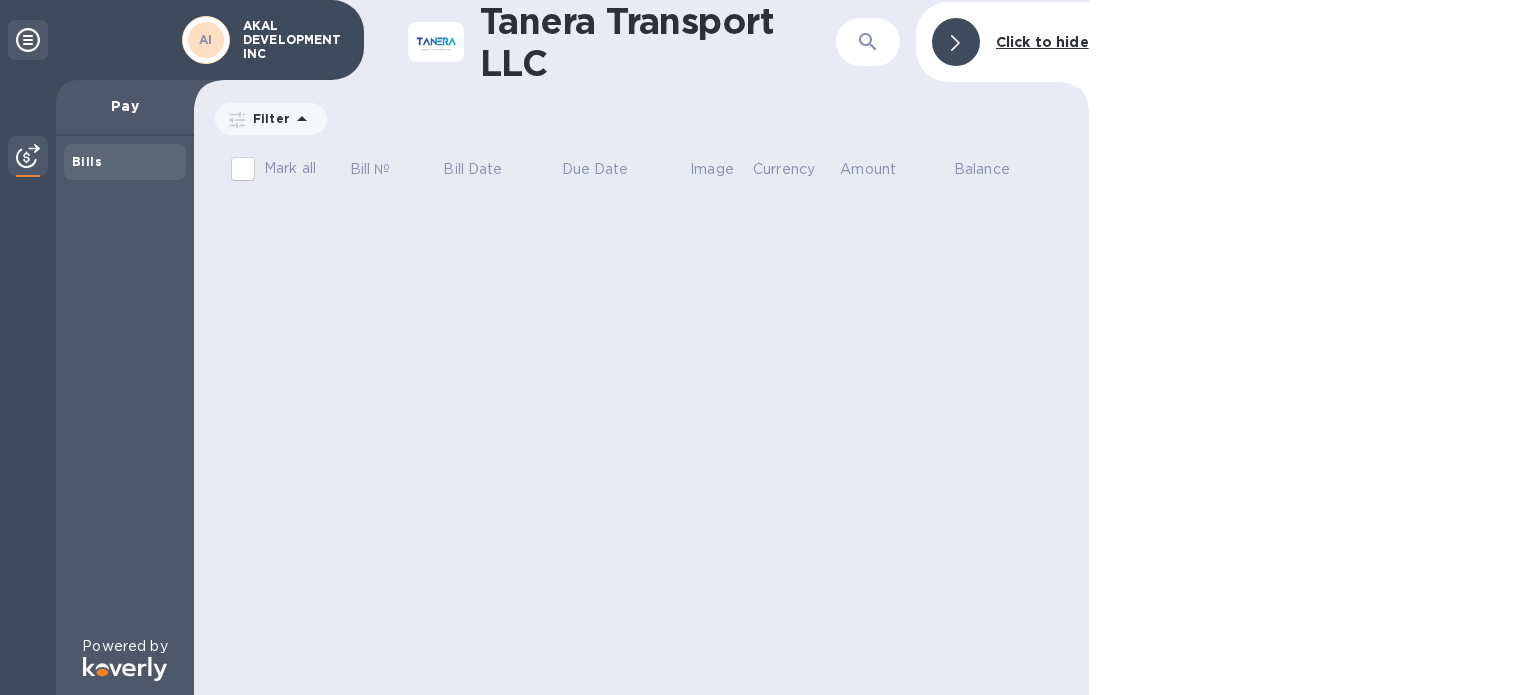 click on "Mark all" at bounding box center [290, 168] 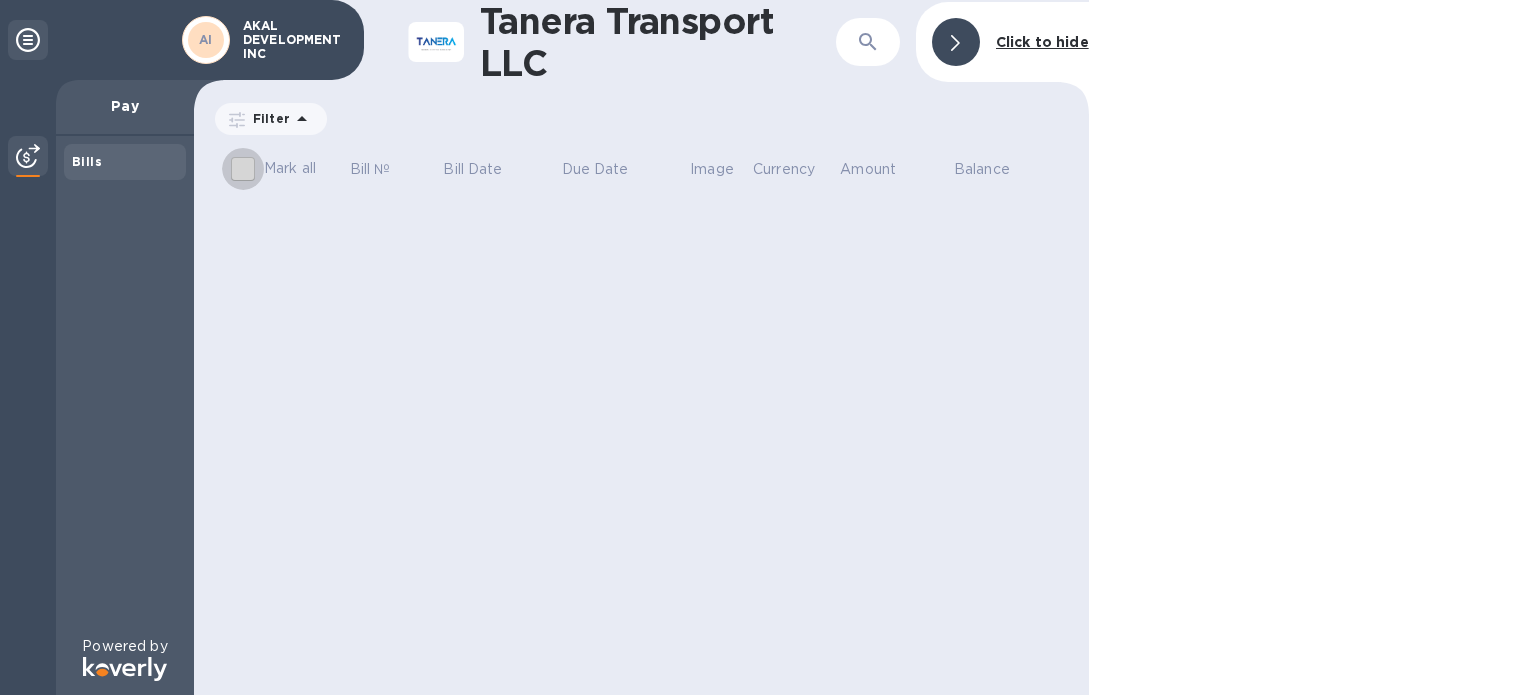 click on "Mark all" at bounding box center [243, 169] 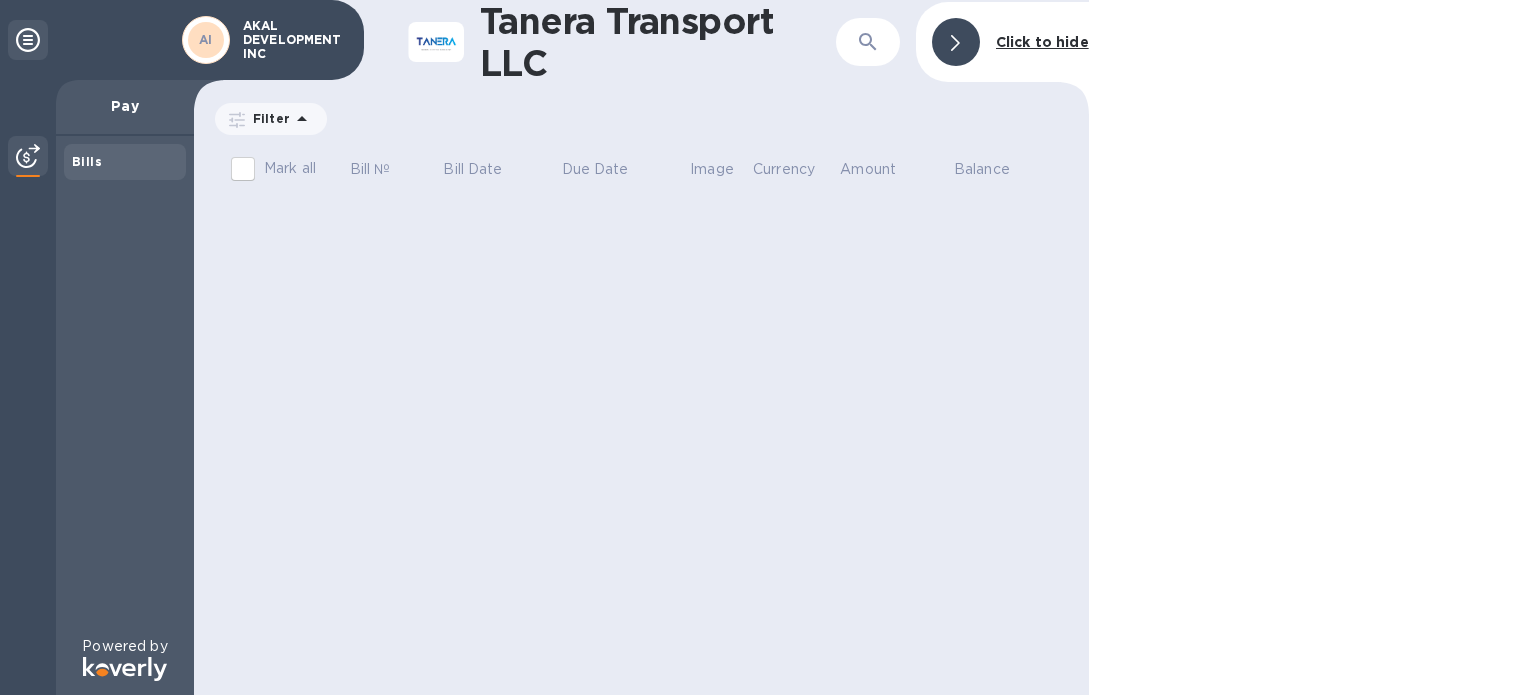 click on "Bills" at bounding box center (87, 161) 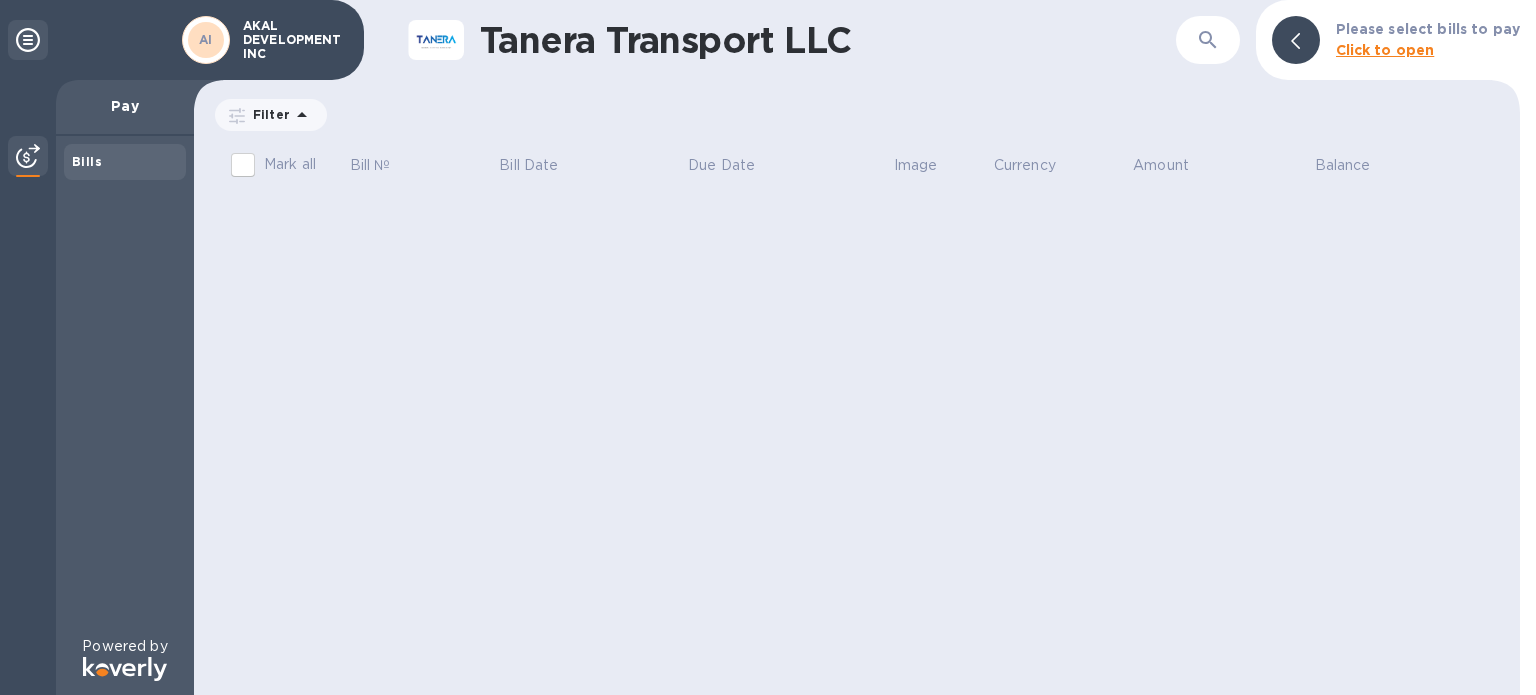 click on "Tanera Transport LLC ​ Please select bills to pay Click to open Filter Amount   Mark all Bill № Bill Date Due Date Image Currency Amount Balance" at bounding box center [857, 347] 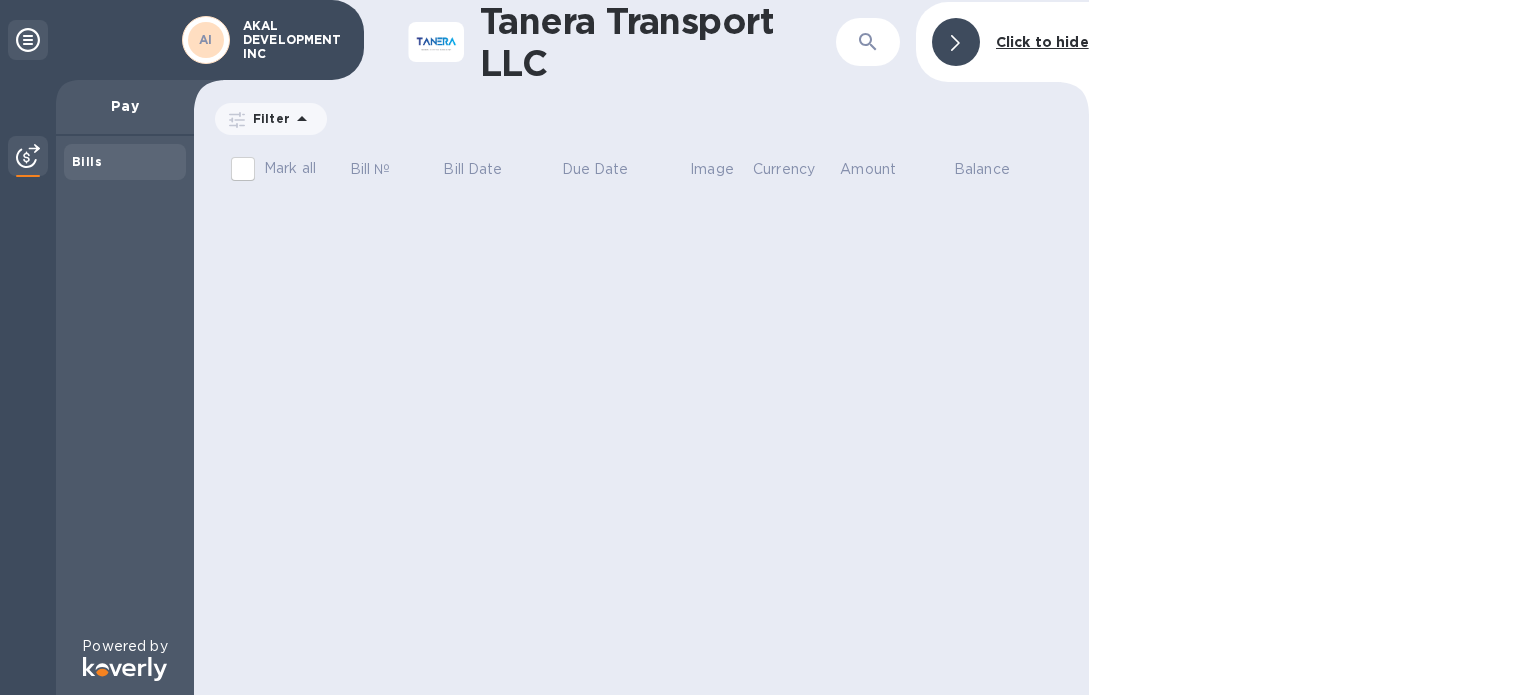 click on "Click to hide" at bounding box center (1042, 42) 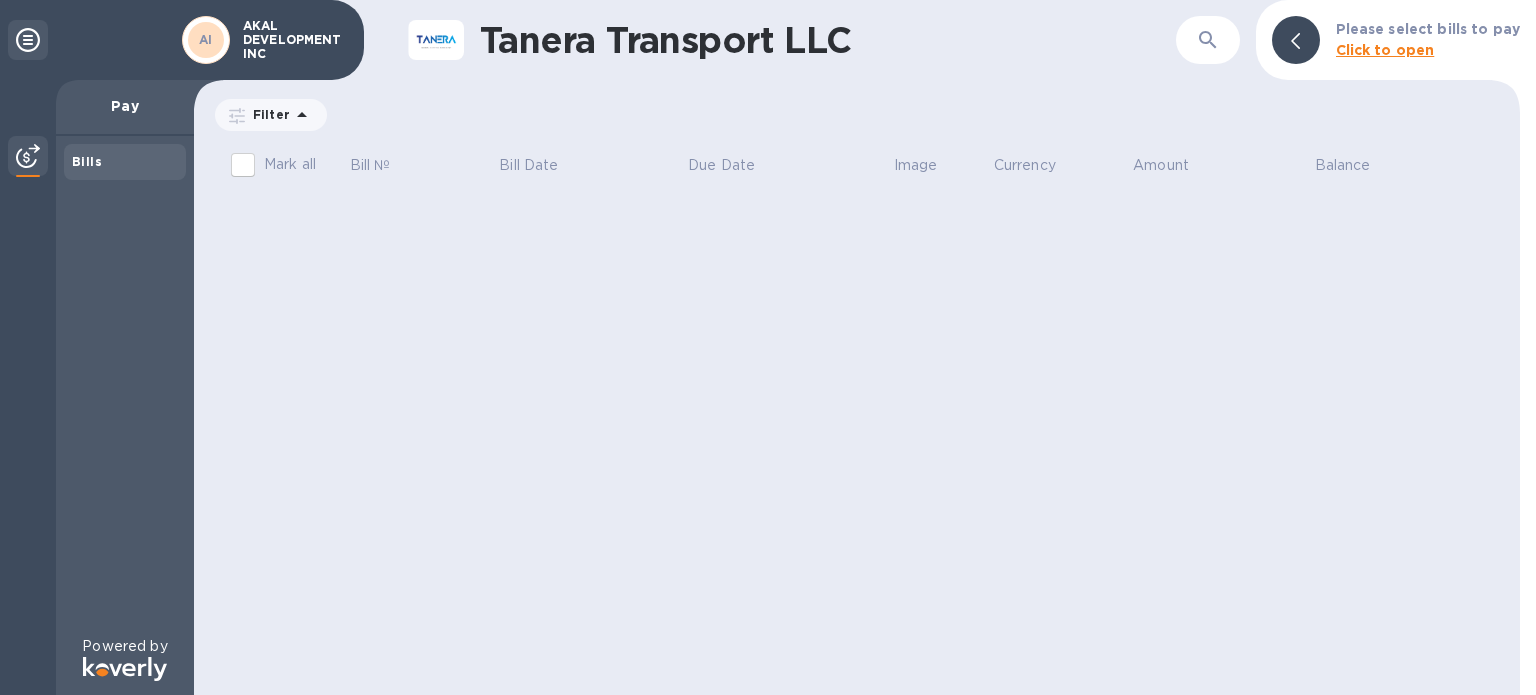 click on "Tanera Transport LLC ​ Please select bills to pay Click to open Filter Amount   Mark all Bill № Bill Date Due Date Image Currency Amount Balance" at bounding box center (857, 347) 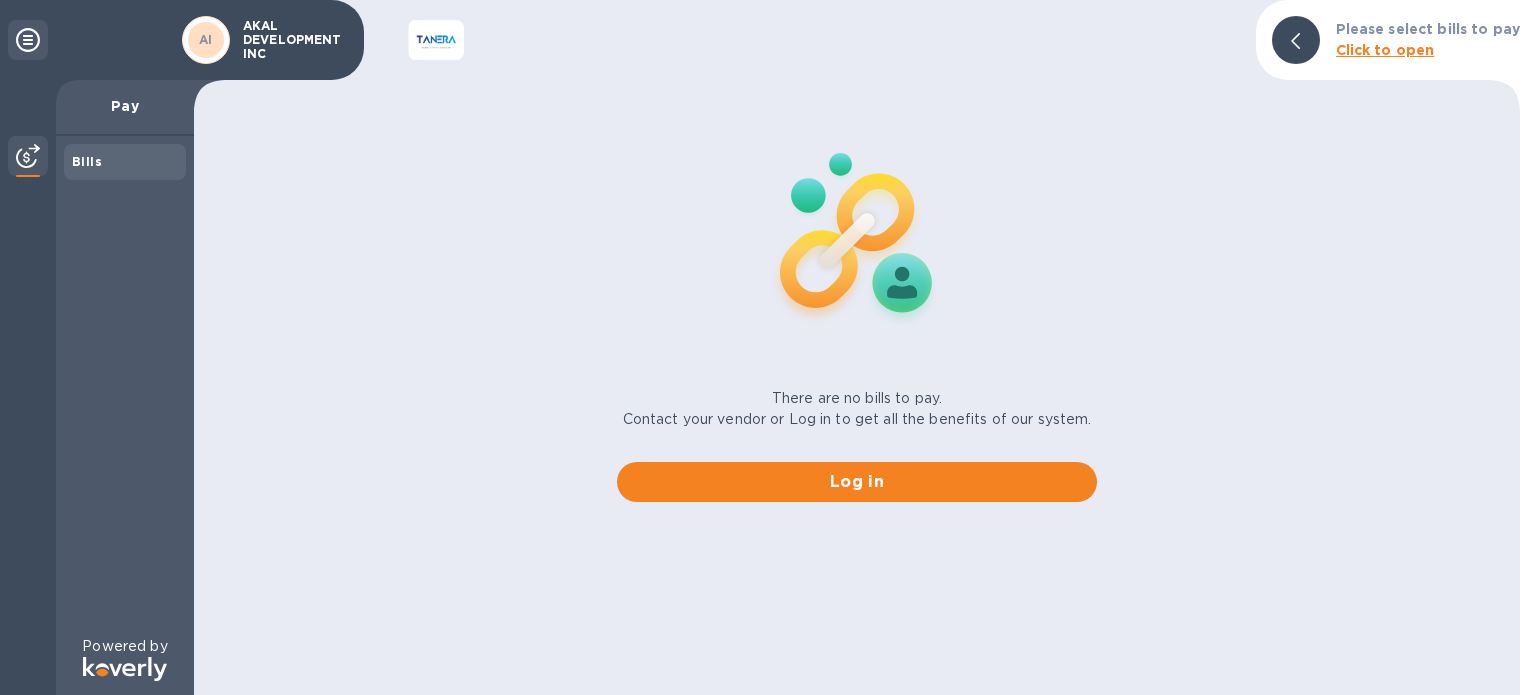 scroll, scrollTop: 0, scrollLeft: 0, axis: both 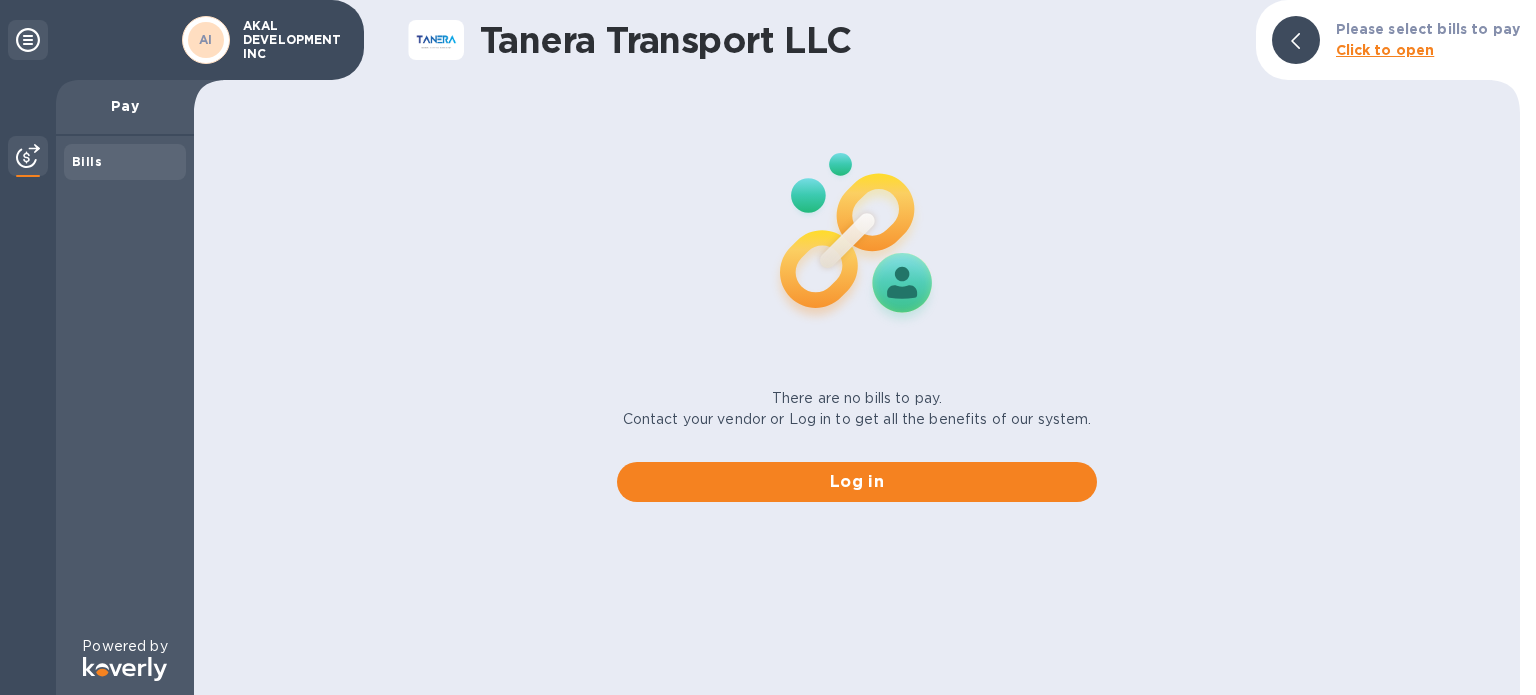 click on "Bills" at bounding box center (87, 161) 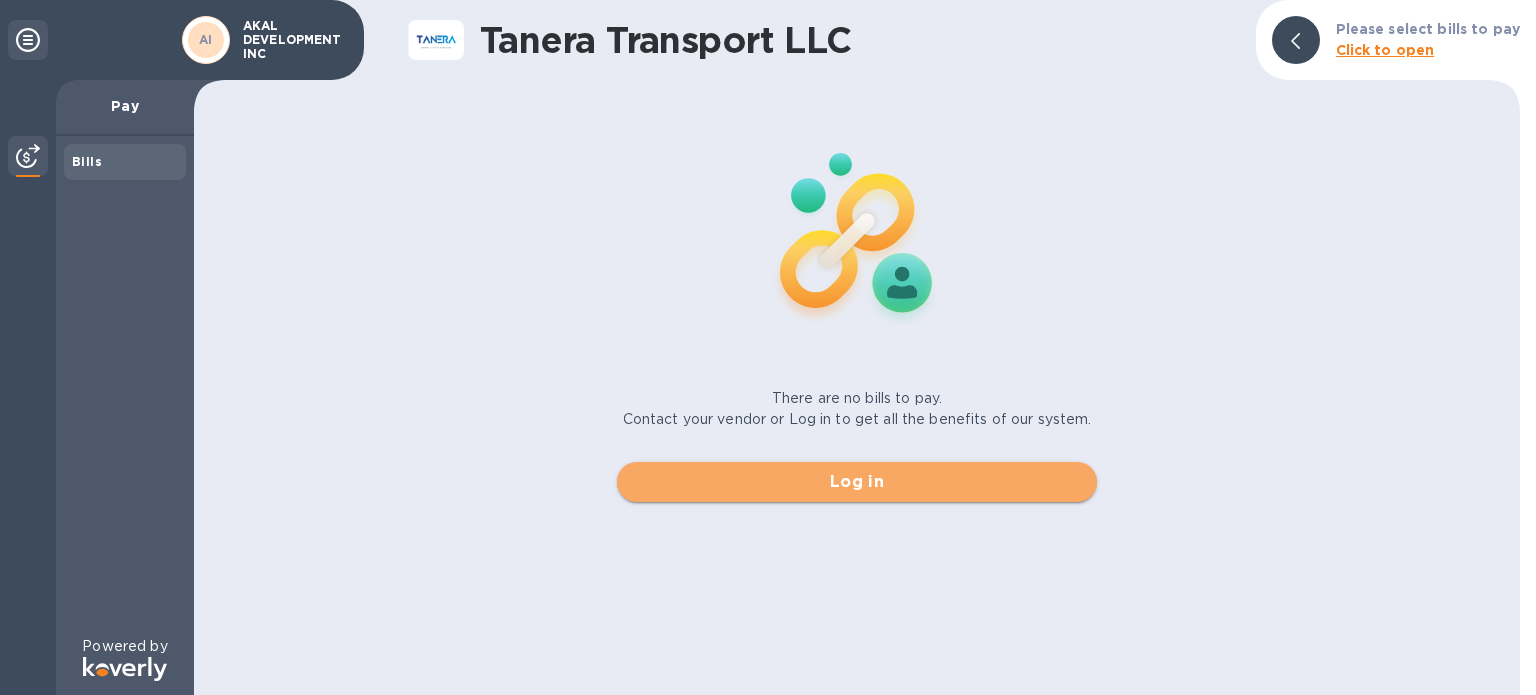 click on "Log in" at bounding box center (857, 482) 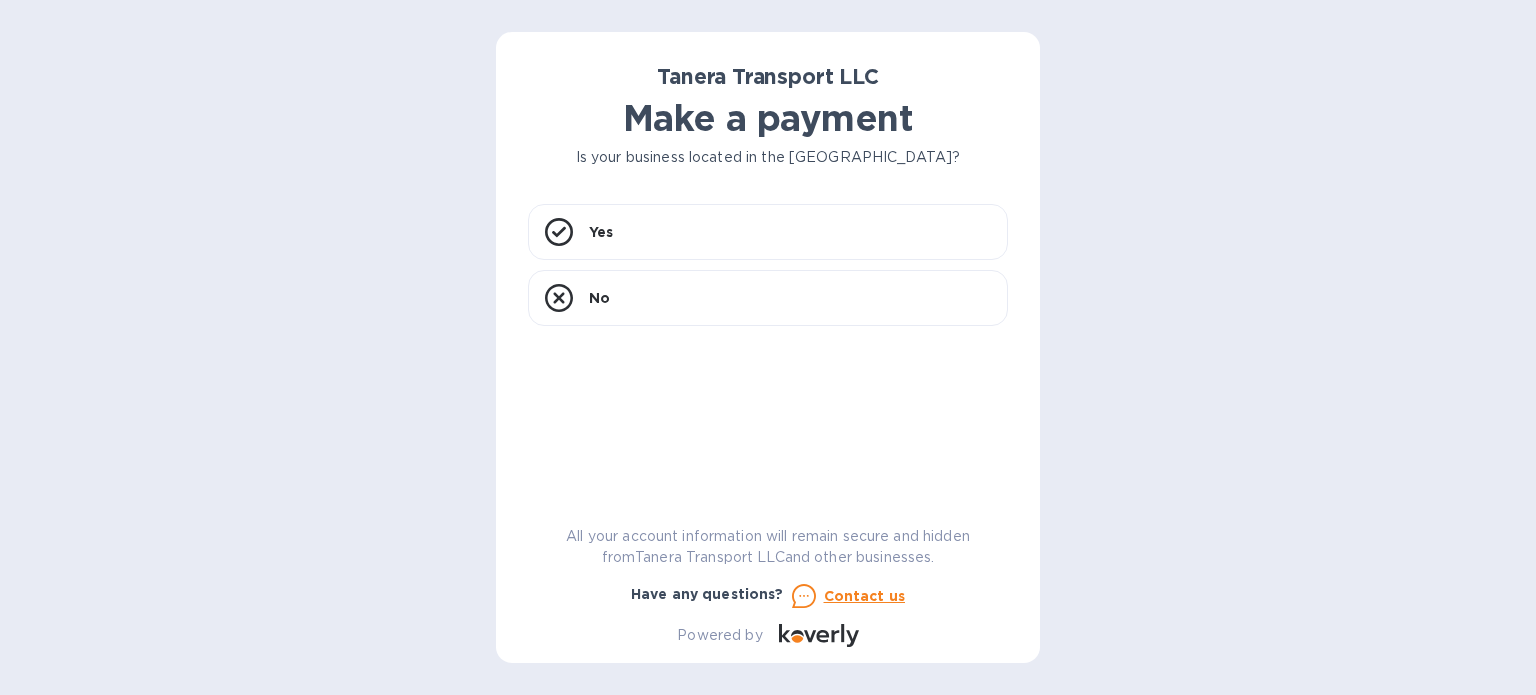 scroll, scrollTop: 0, scrollLeft: 0, axis: both 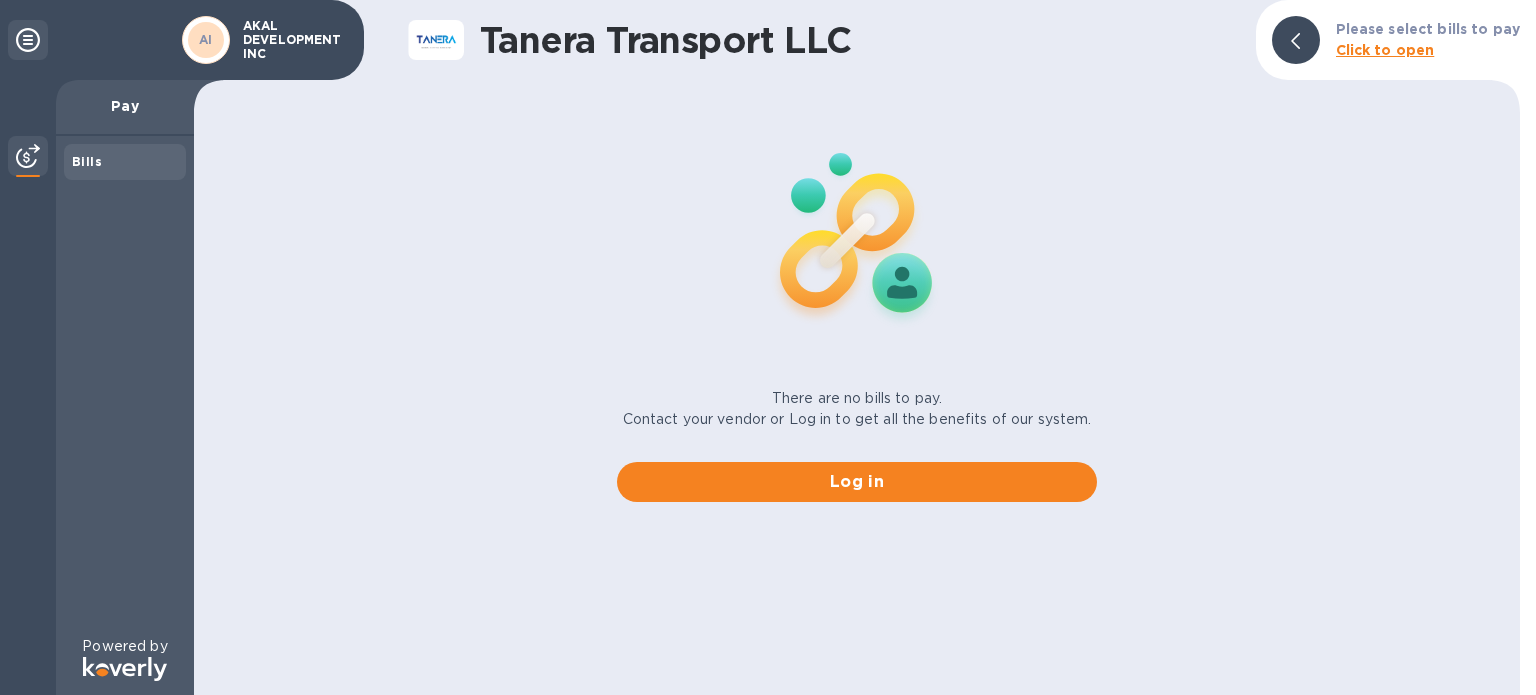 click on "Pay" at bounding box center (125, 106) 